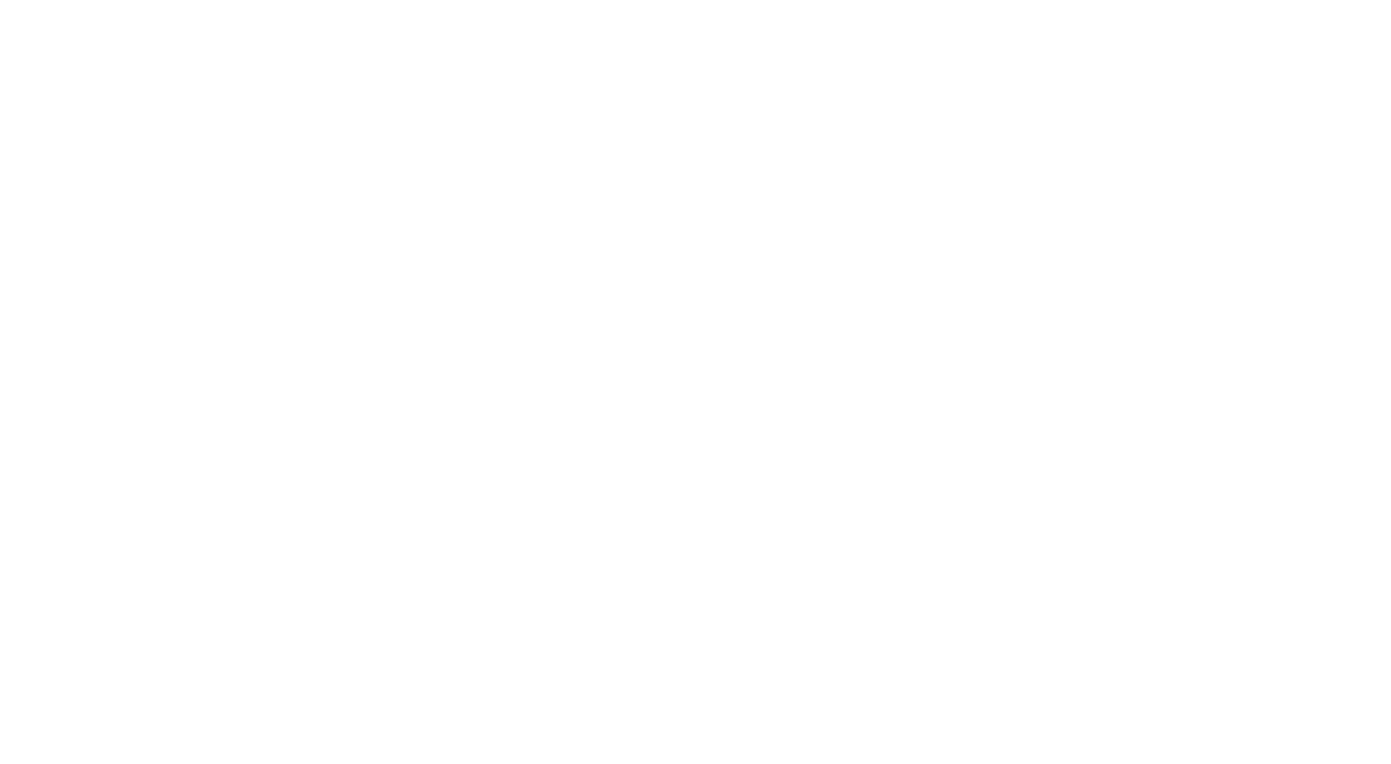 scroll, scrollTop: 0, scrollLeft: 0, axis: both 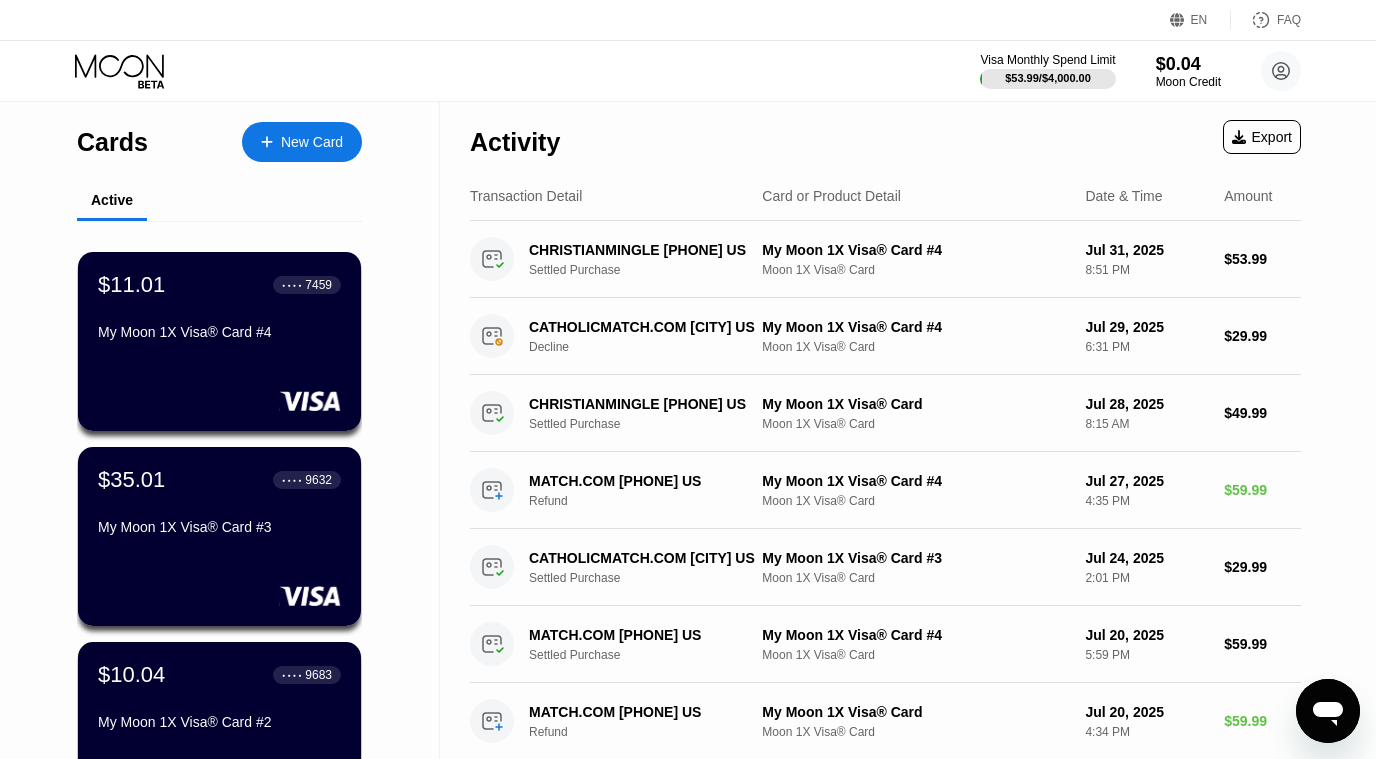 click on "New Card" at bounding box center (312, 142) 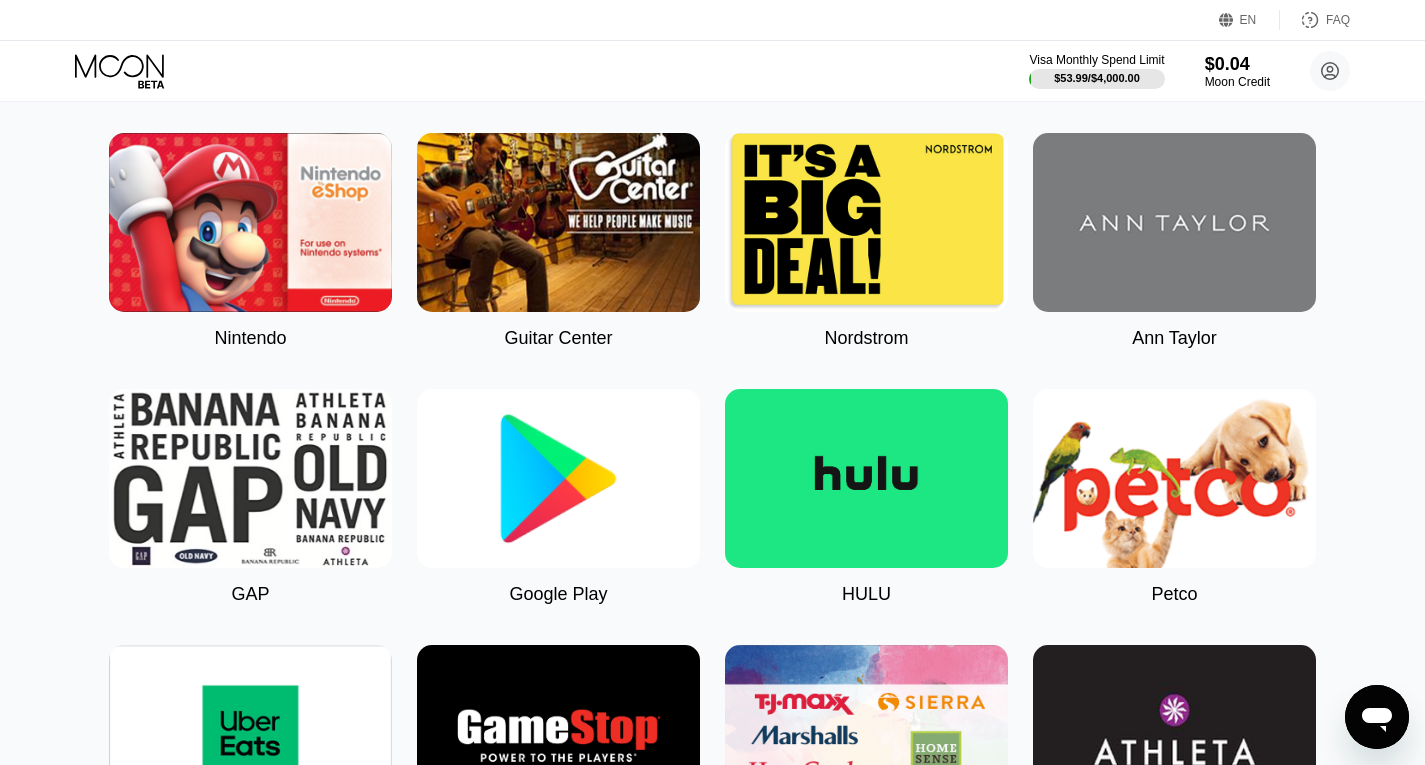 scroll, scrollTop: 0, scrollLeft: 0, axis: both 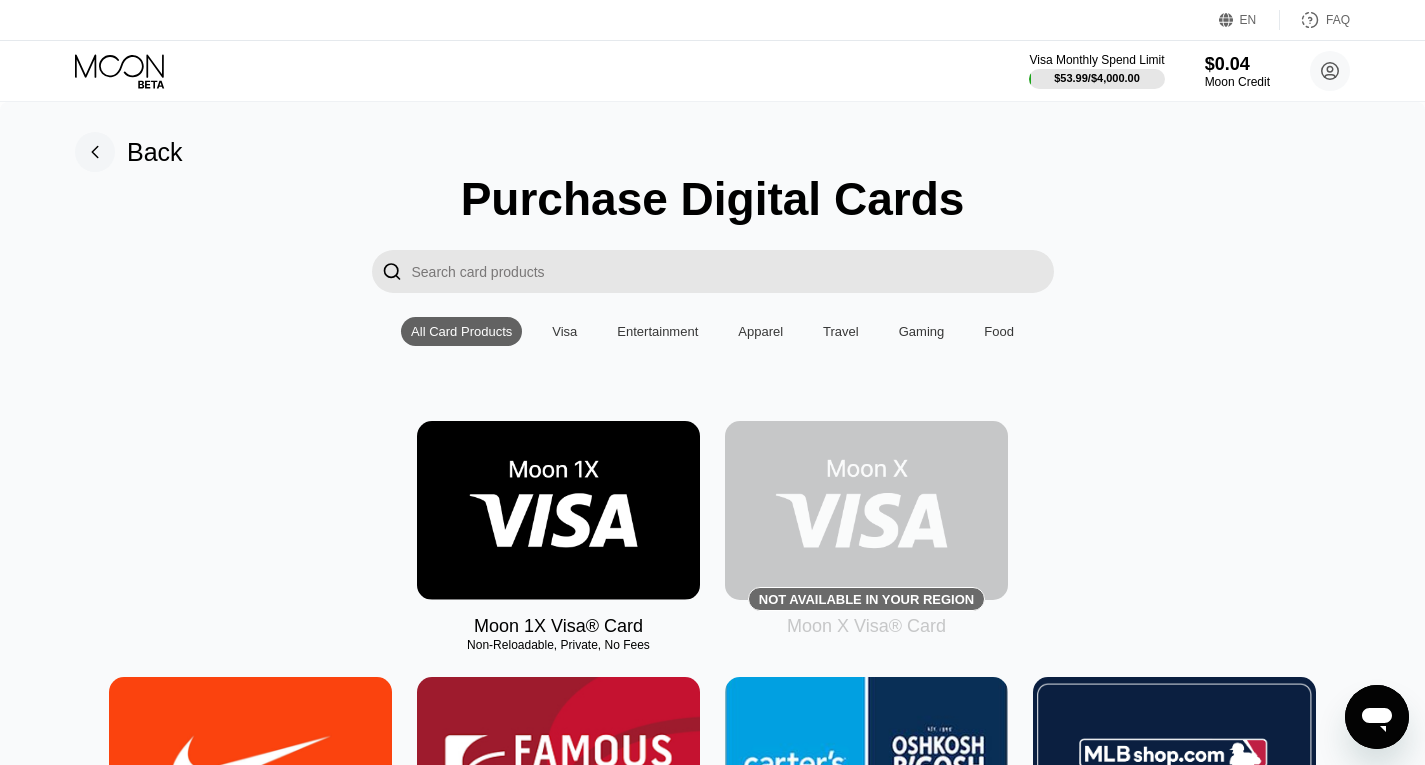 click at bounding box center [558, 510] 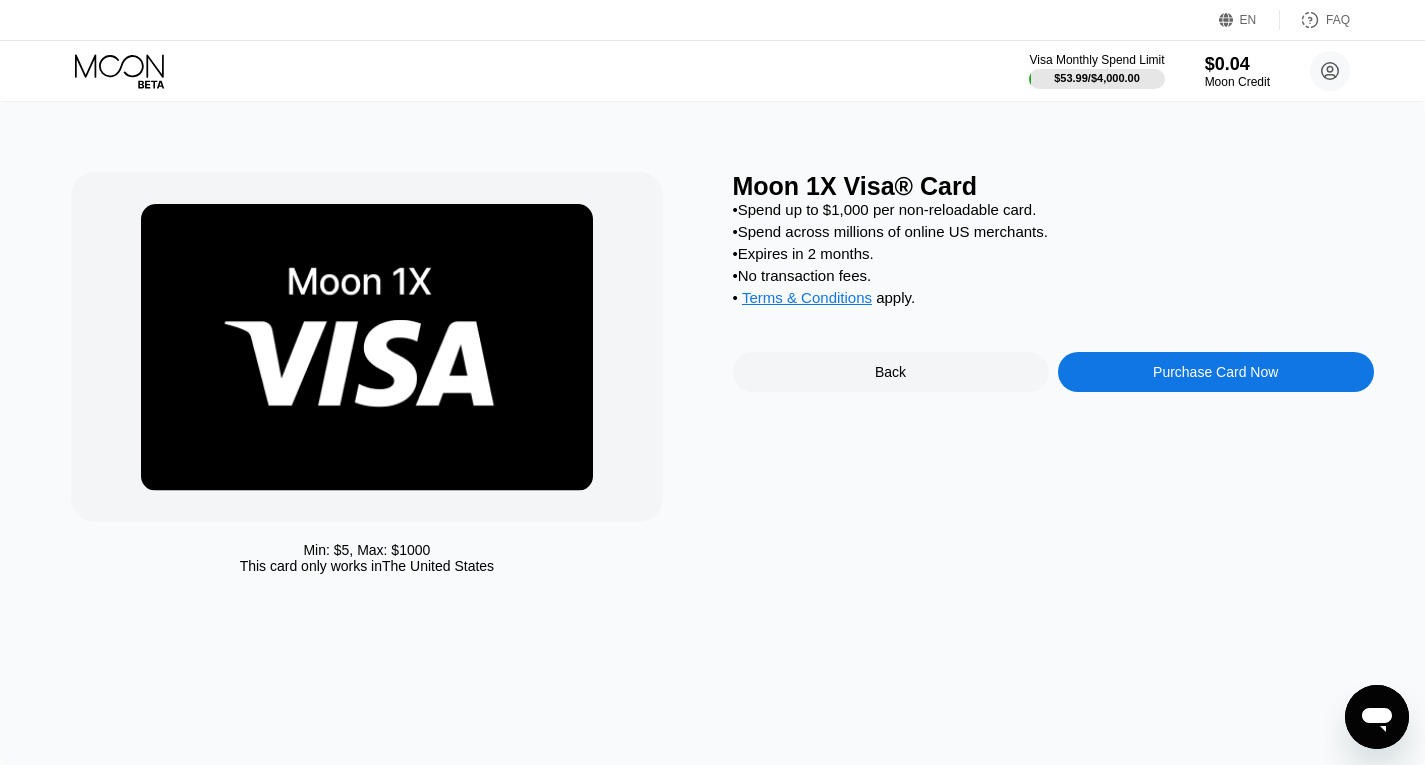 click on "Purchase Card Now" at bounding box center (1215, 372) 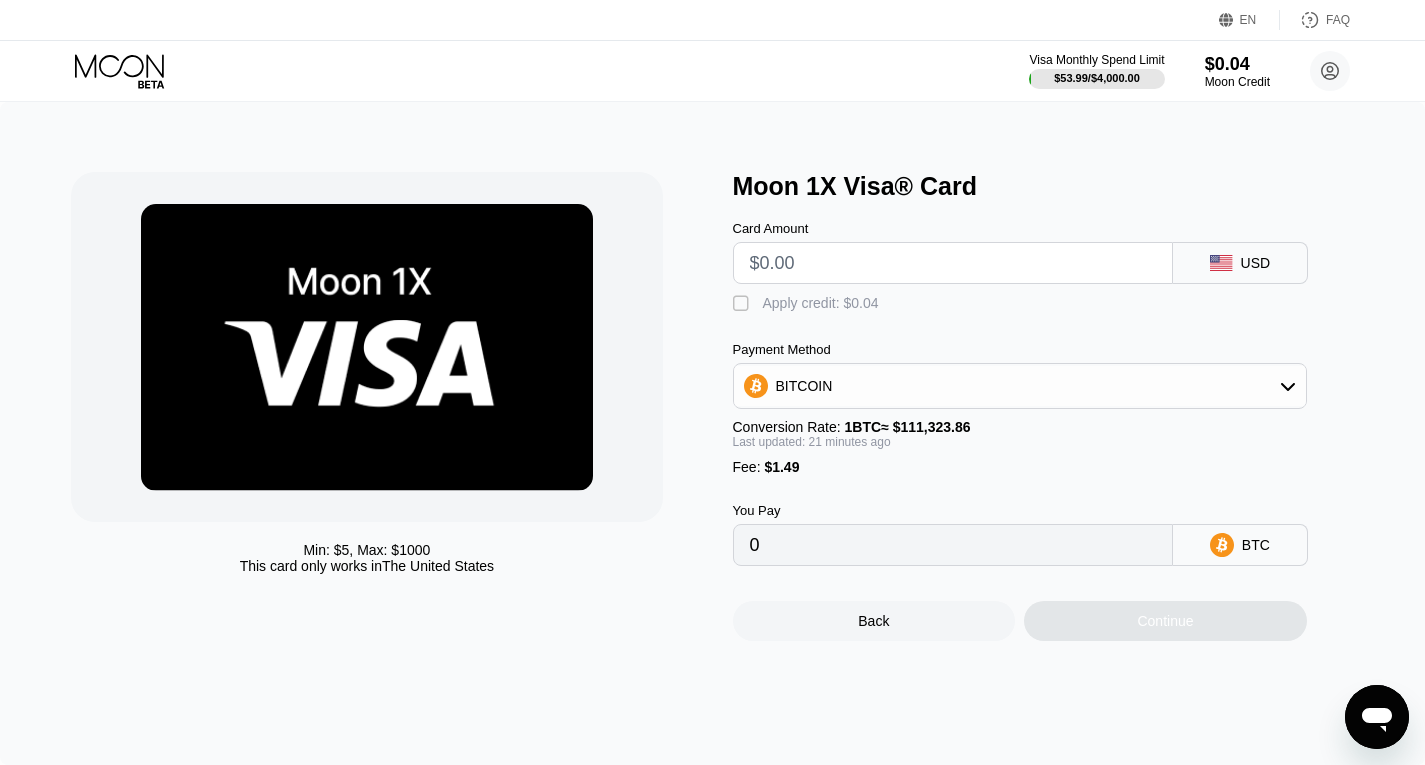 click at bounding box center [953, 263] 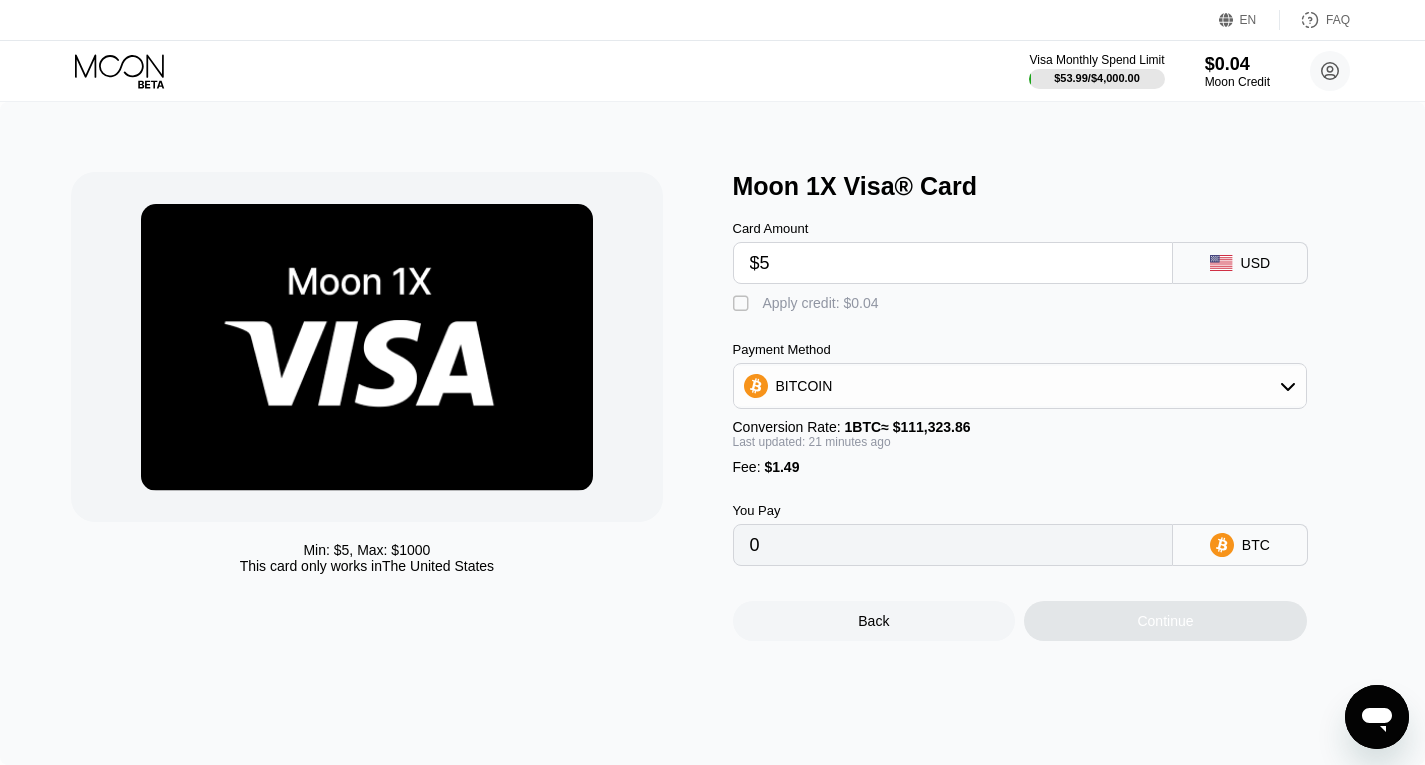 type on "$55" 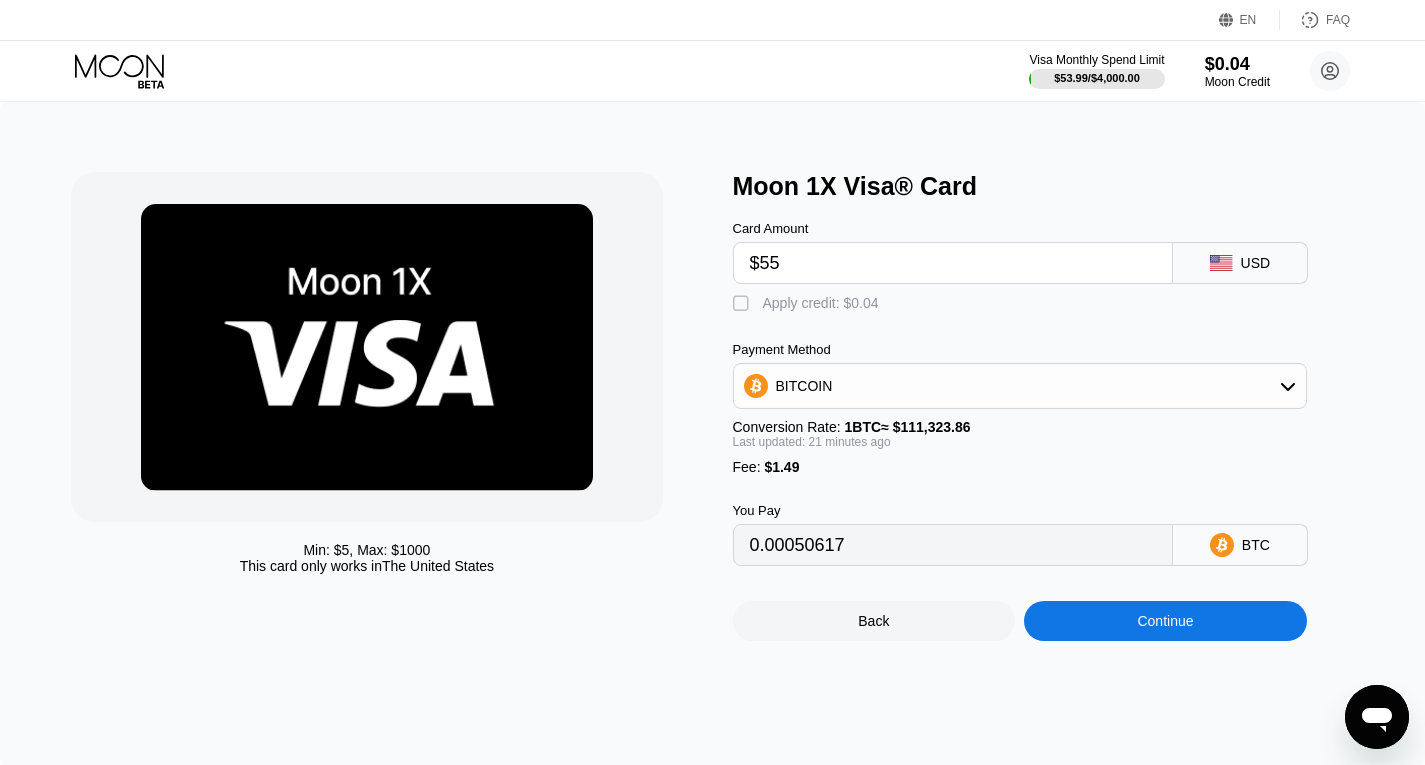 type on "0.00050617" 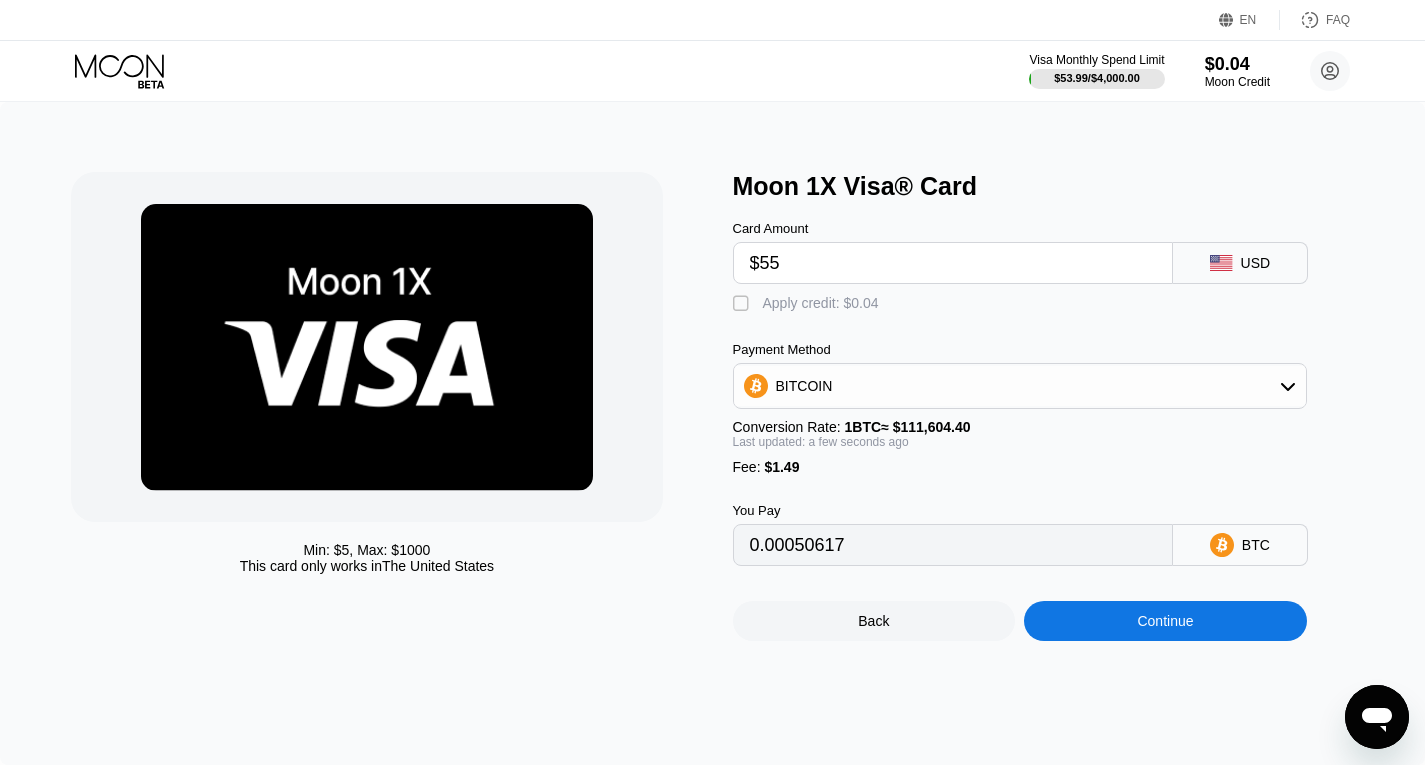 type on "$5" 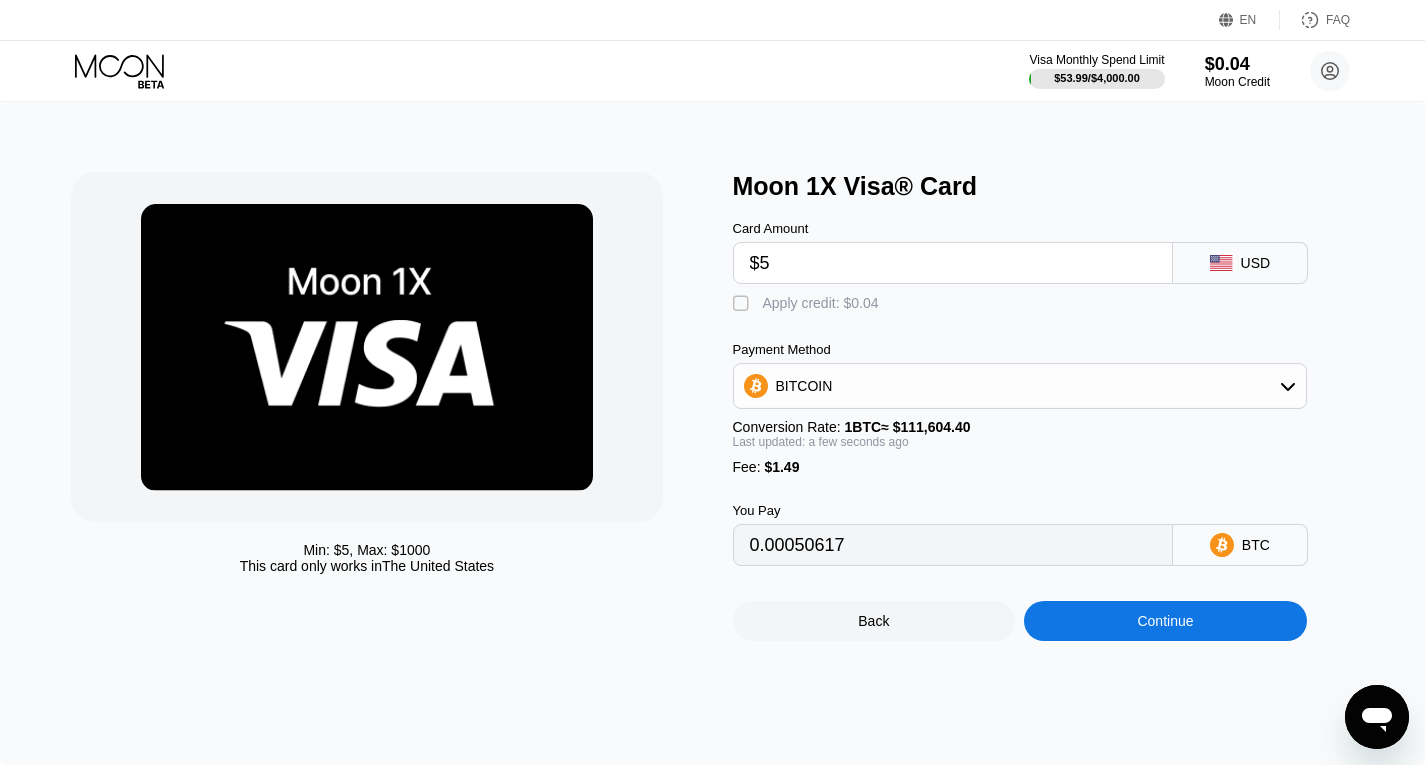 type on "0.00005816" 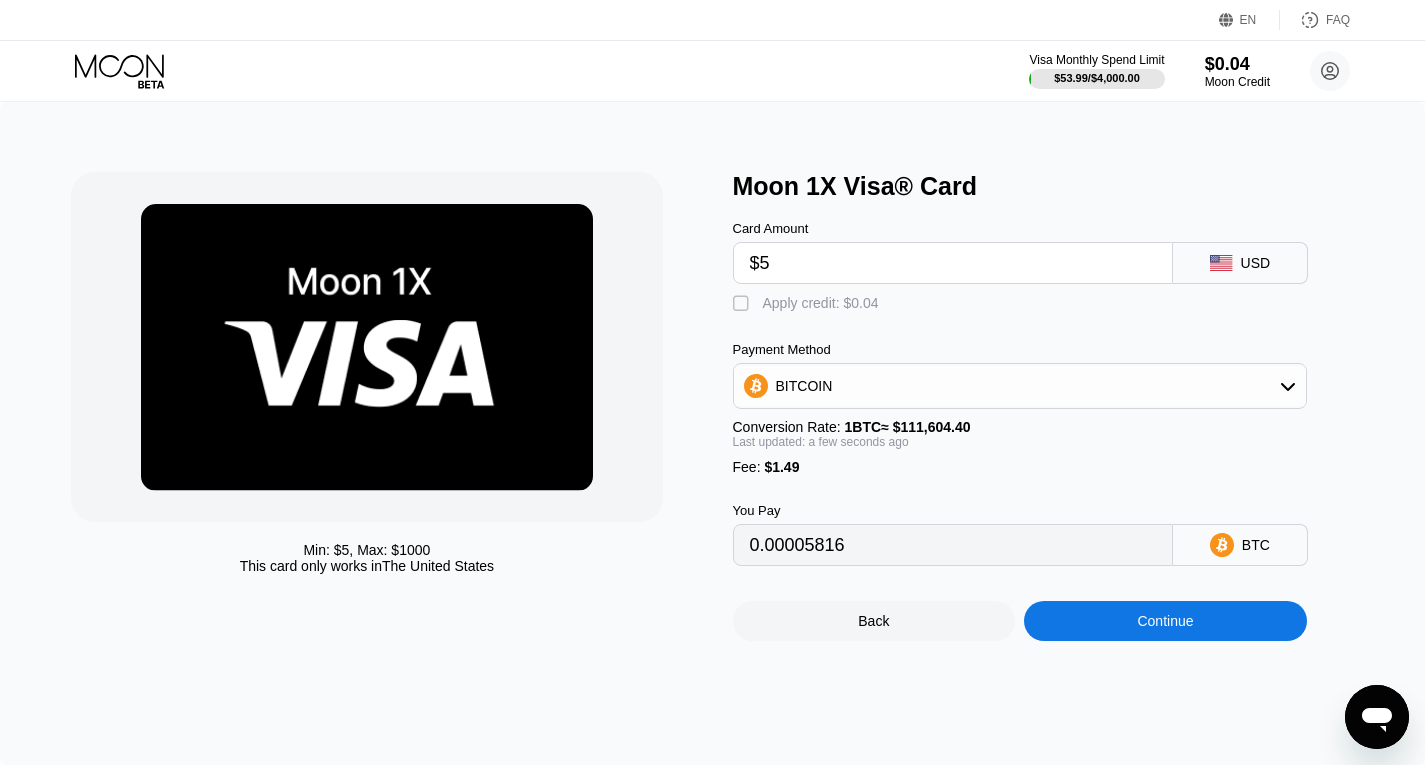 type on "$55" 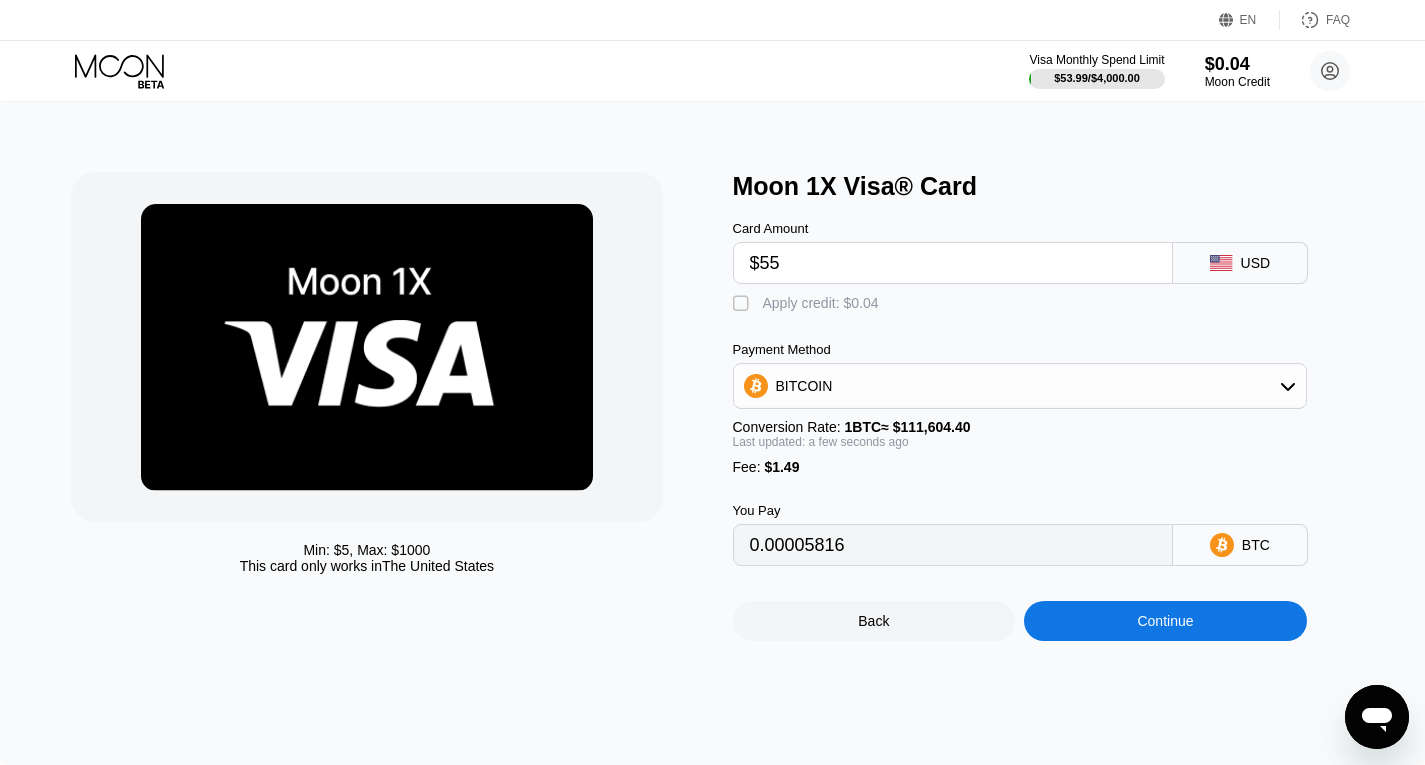 type on "0.00050617" 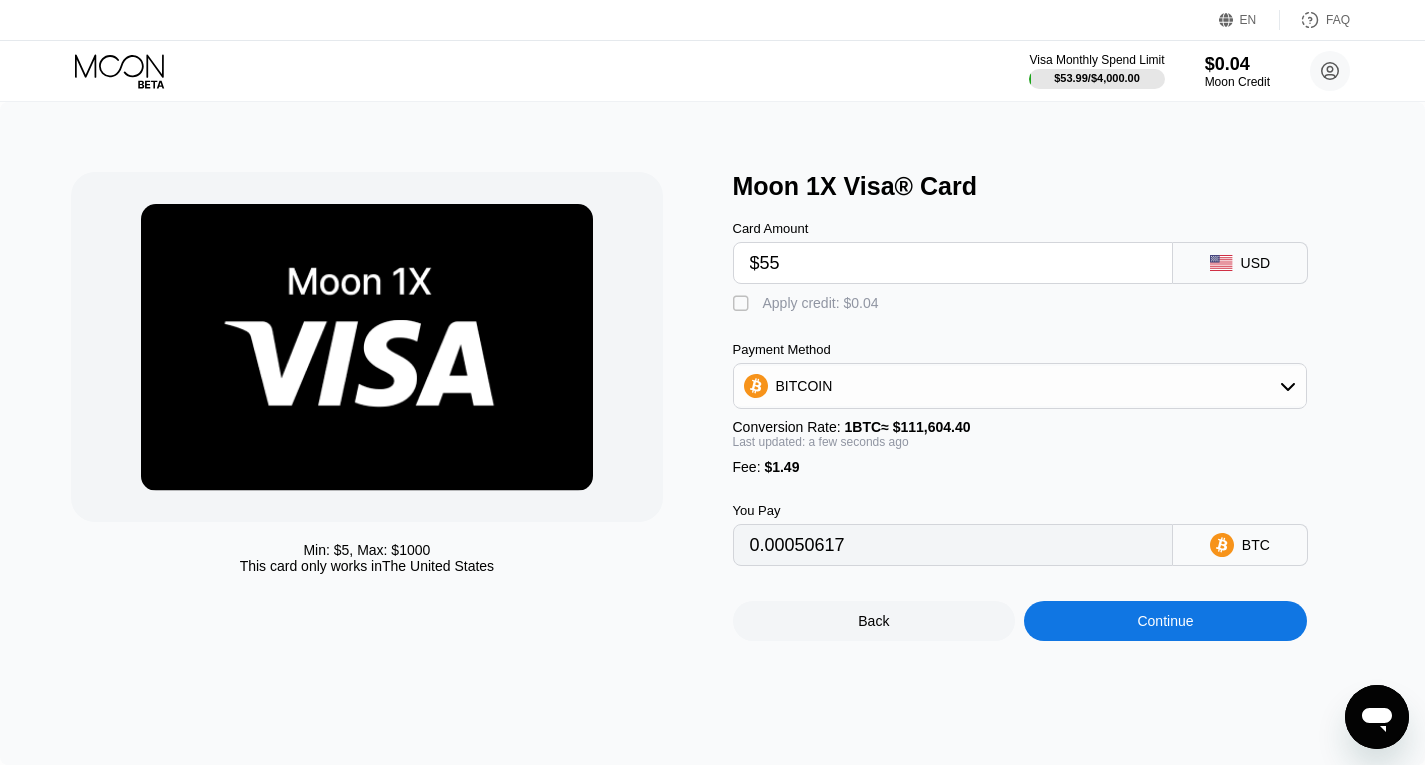 type on "$5" 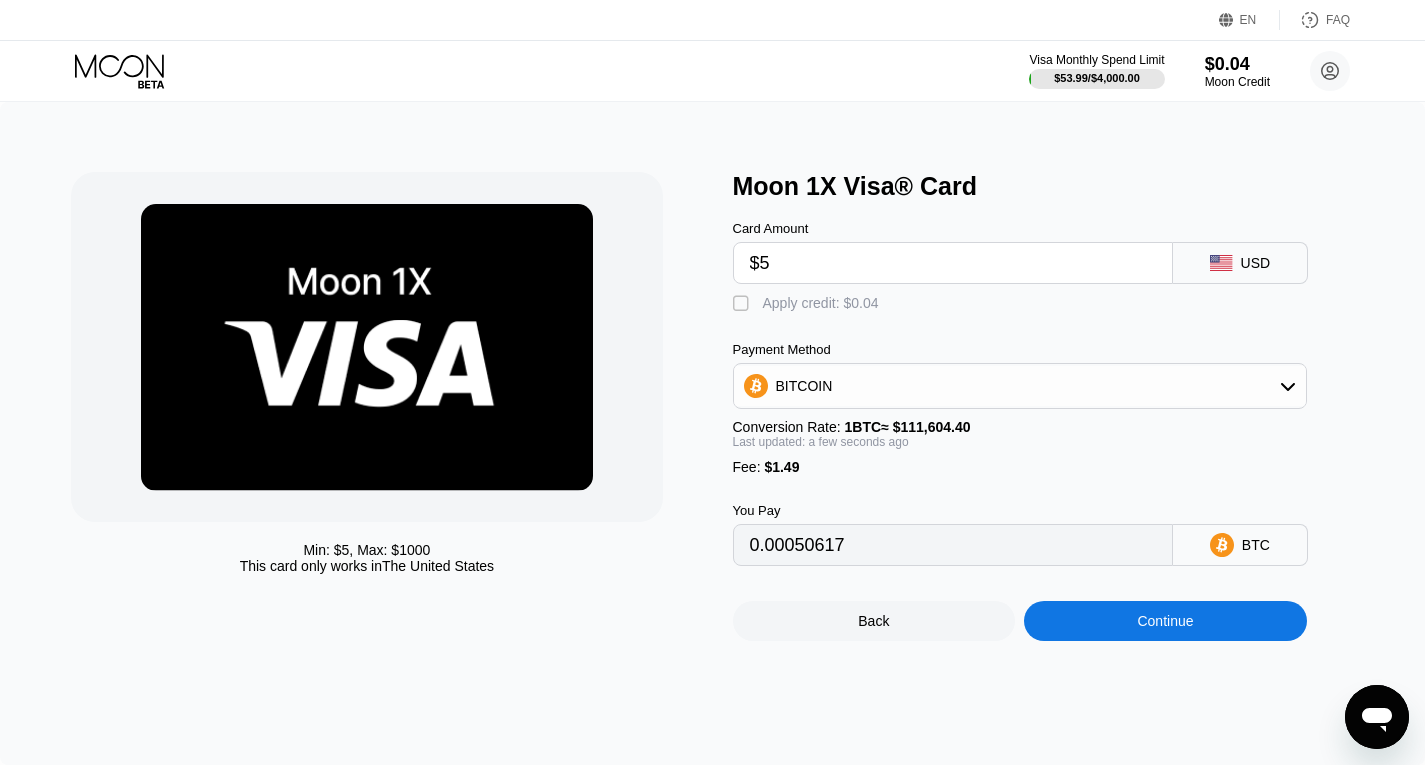 type on "0.00005816" 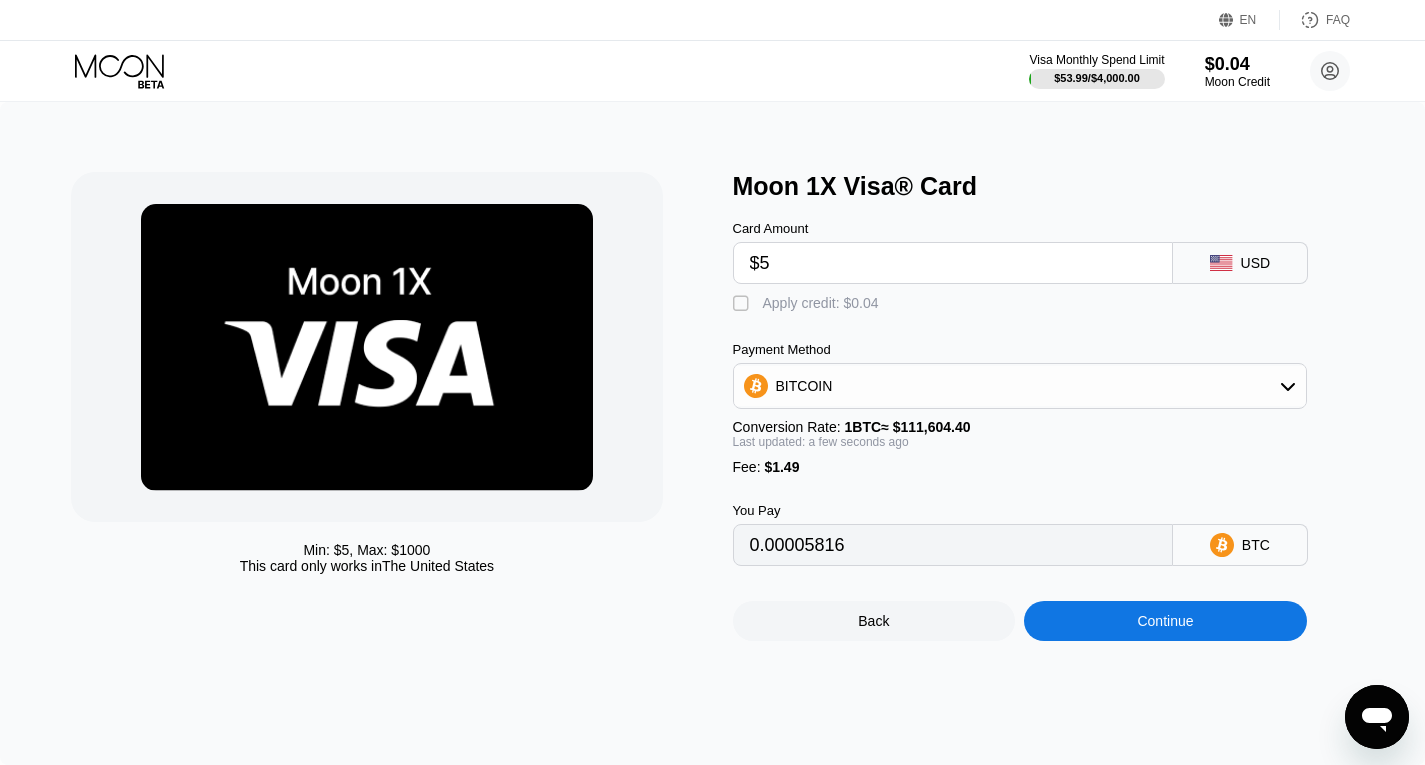 type on "$54" 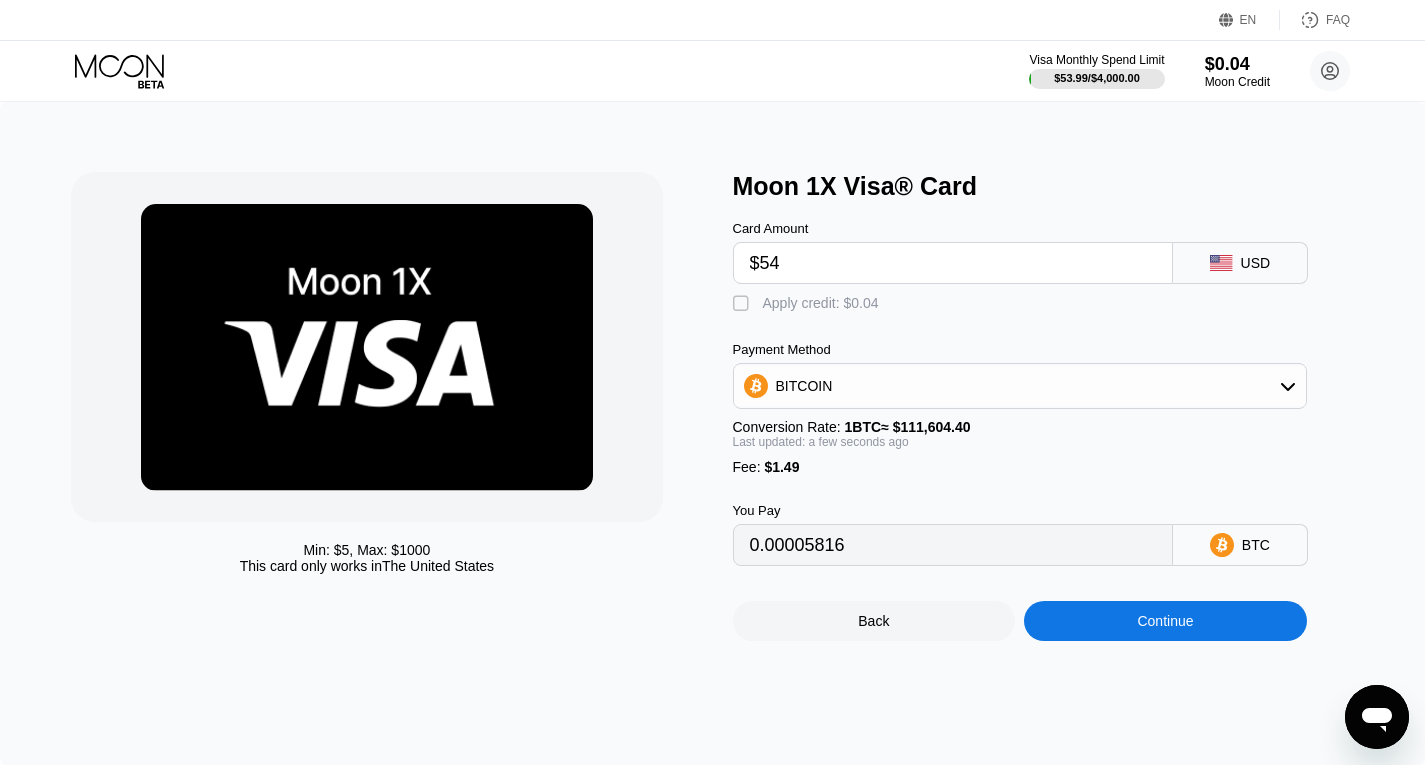 type on "0.00049721" 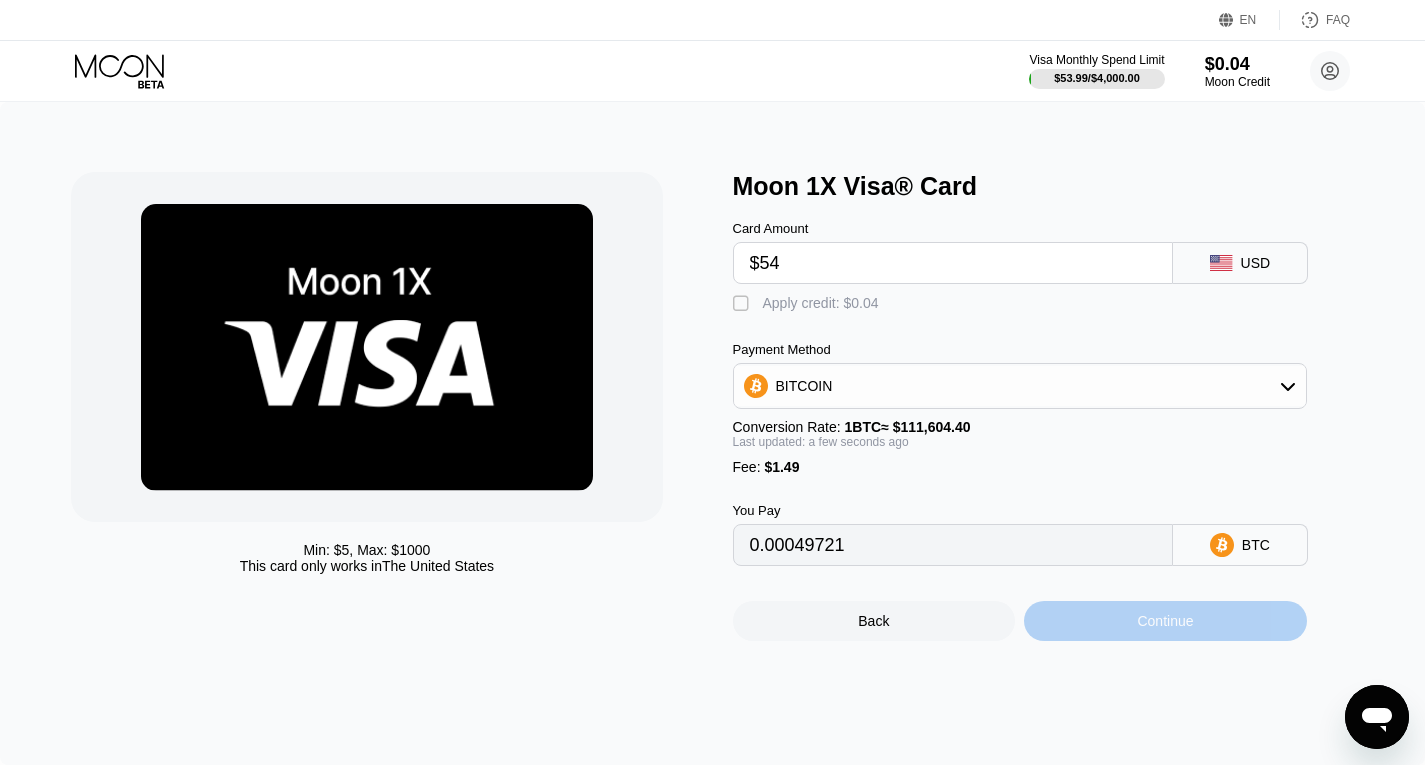 click on "Continue" at bounding box center (1165, 621) 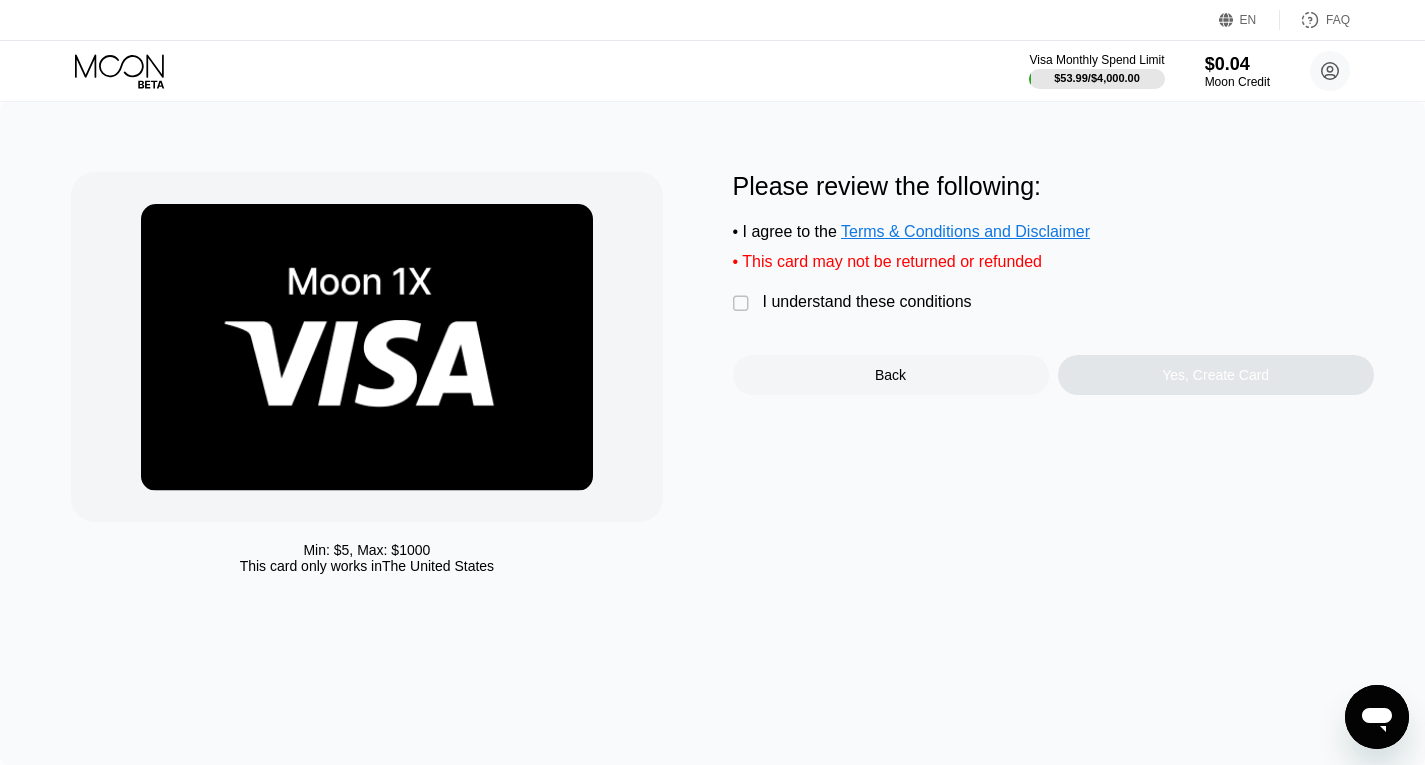 click on "" at bounding box center [743, 304] 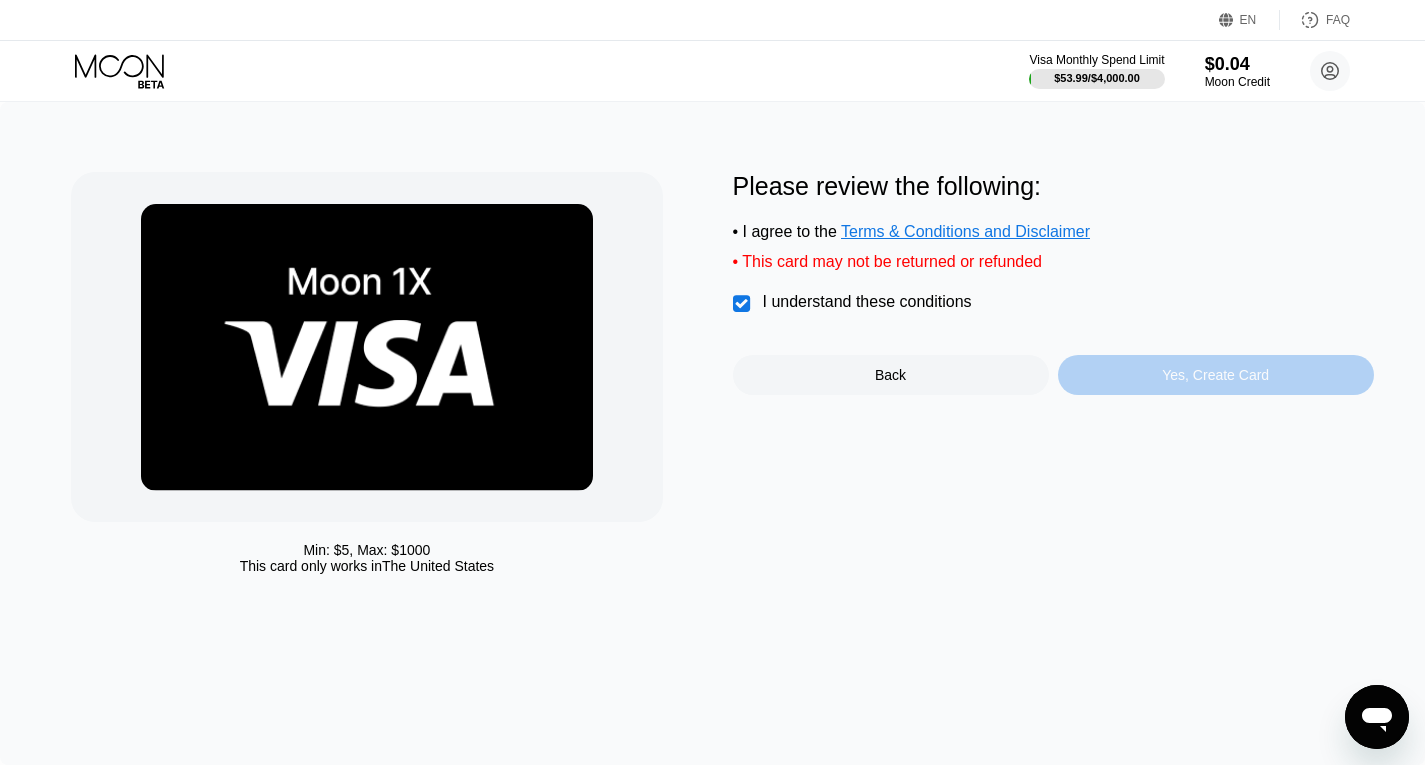 click on "Yes, Create Card" at bounding box center (1216, 375) 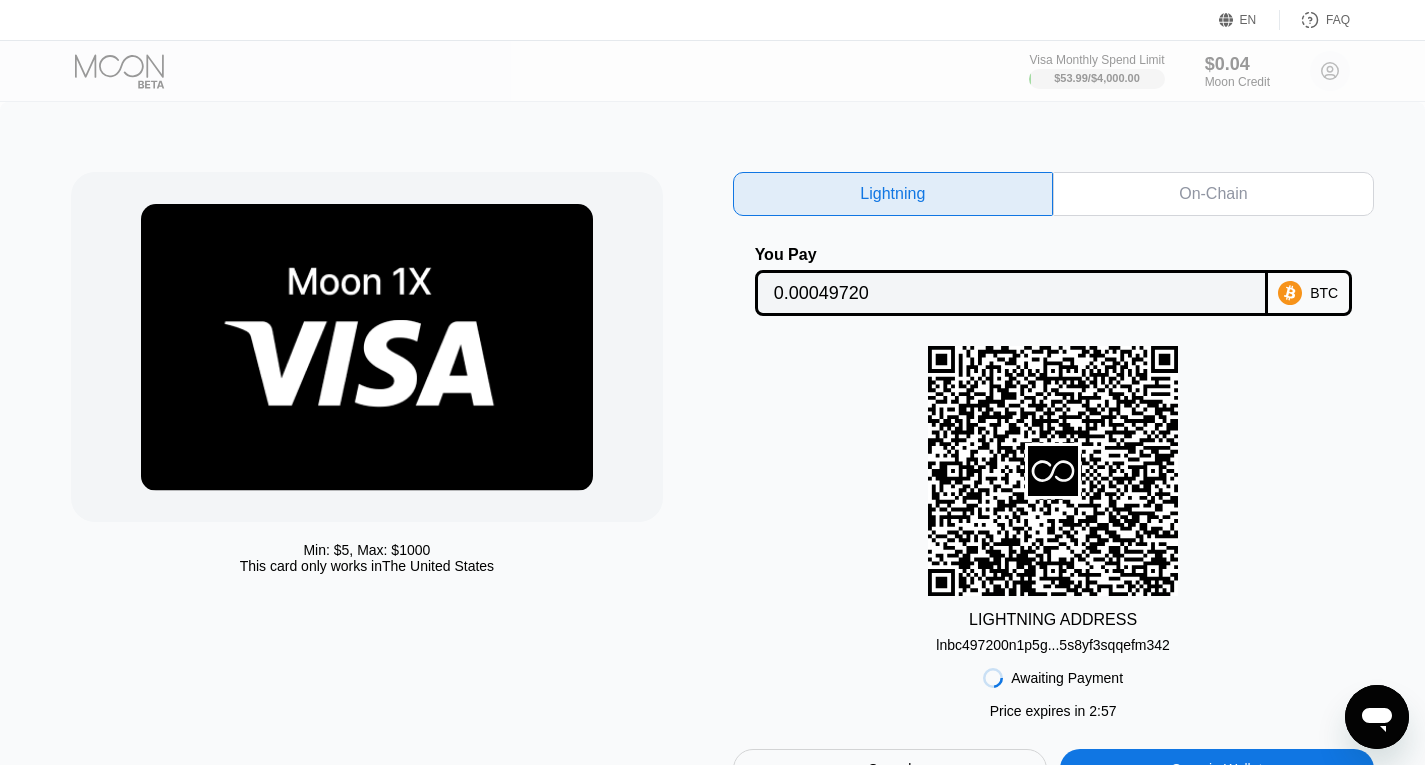 click on "On-Chain" at bounding box center (1213, 194) 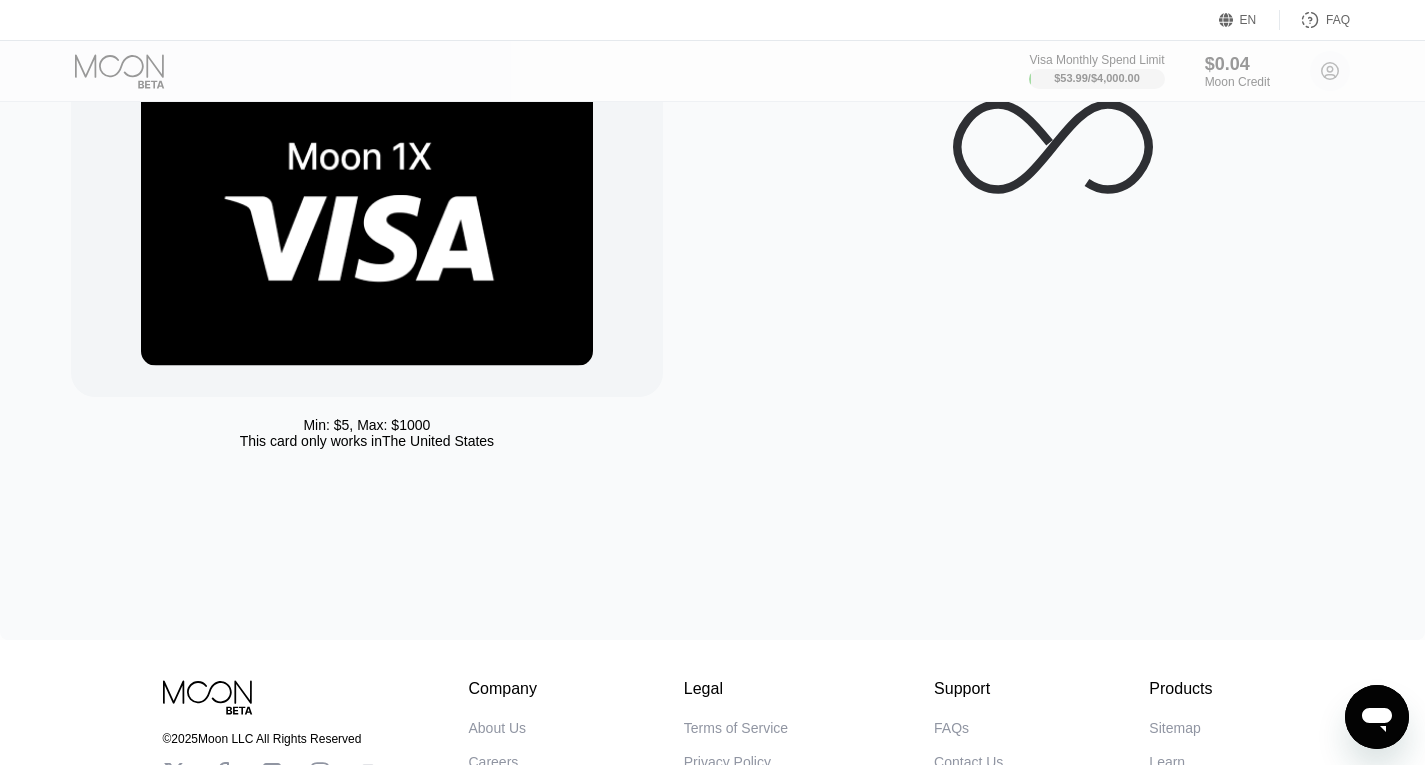 scroll, scrollTop: 126, scrollLeft: 0, axis: vertical 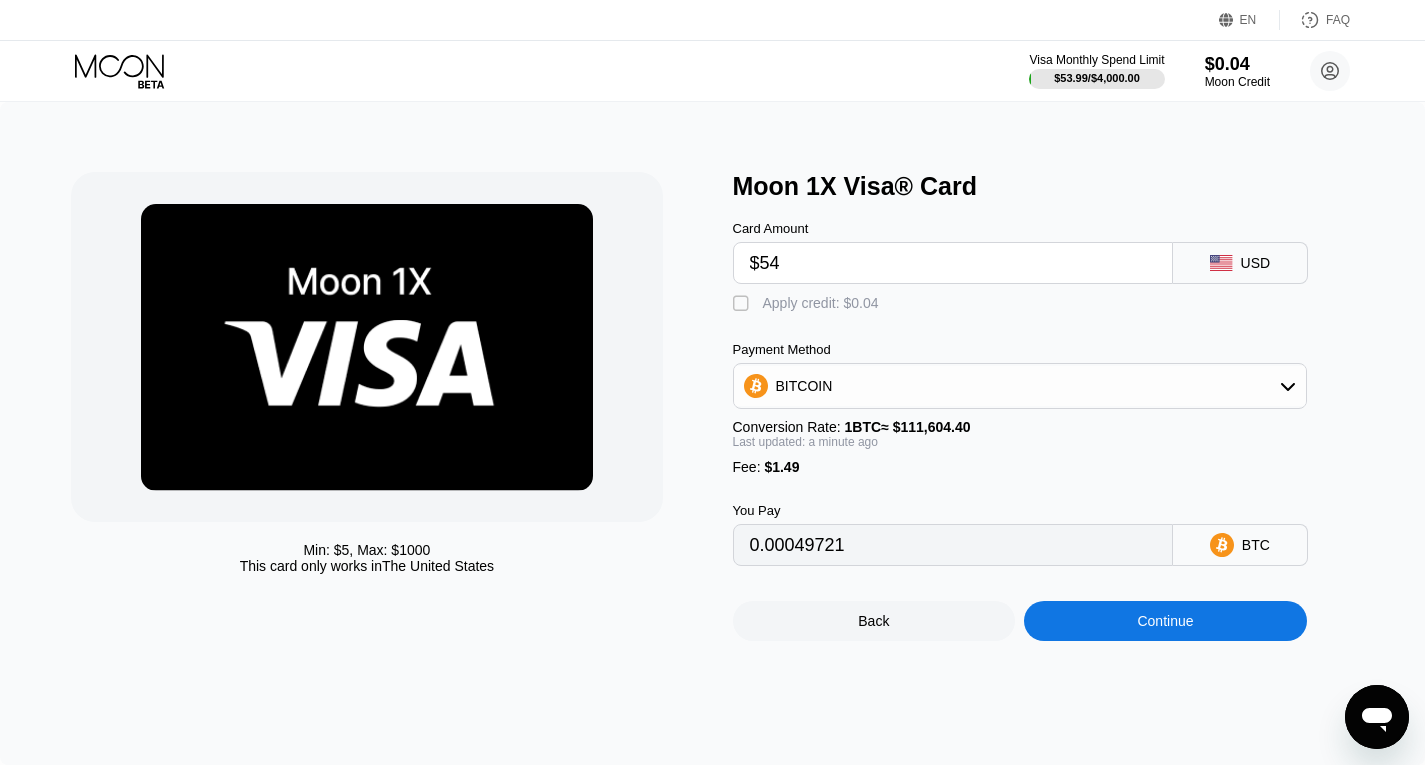 click on "$54" at bounding box center (953, 263) 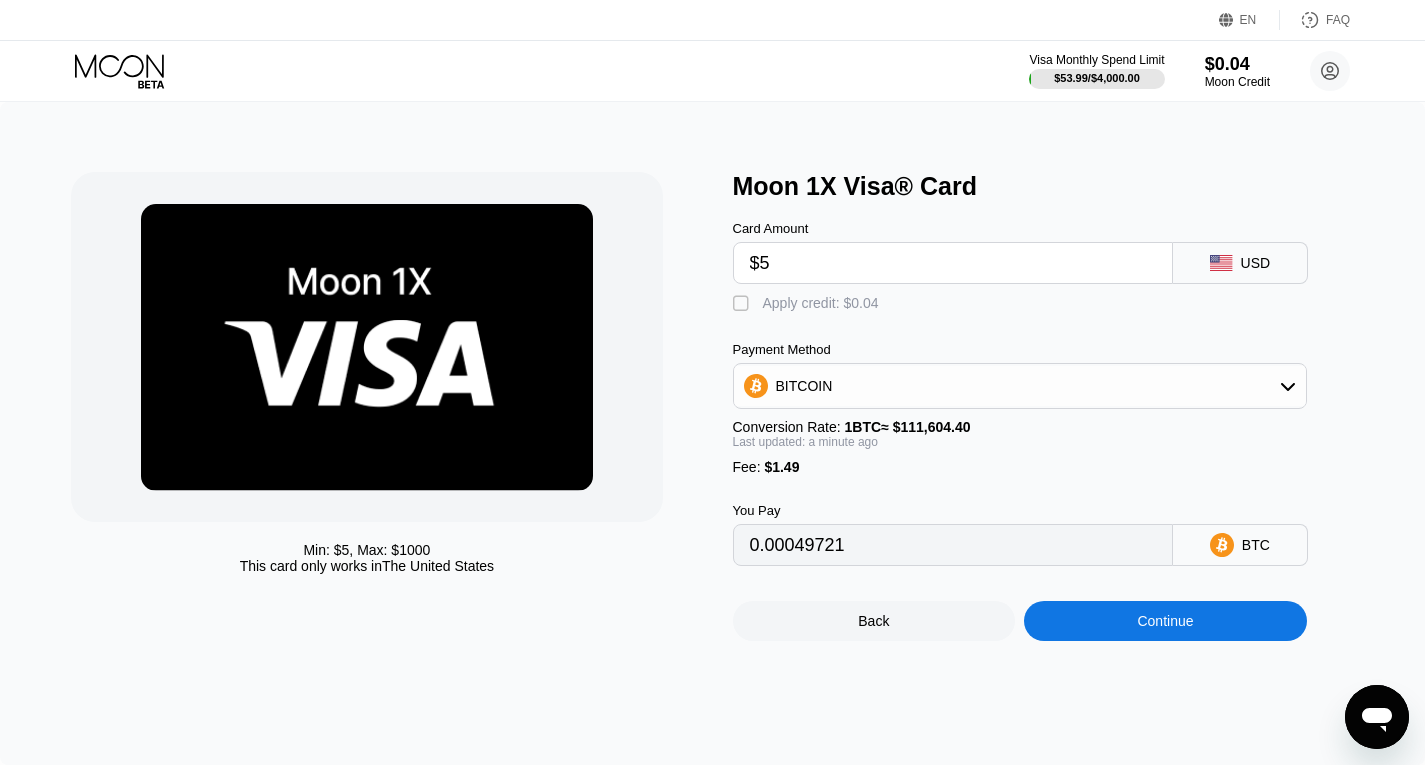 type on "0.00005816" 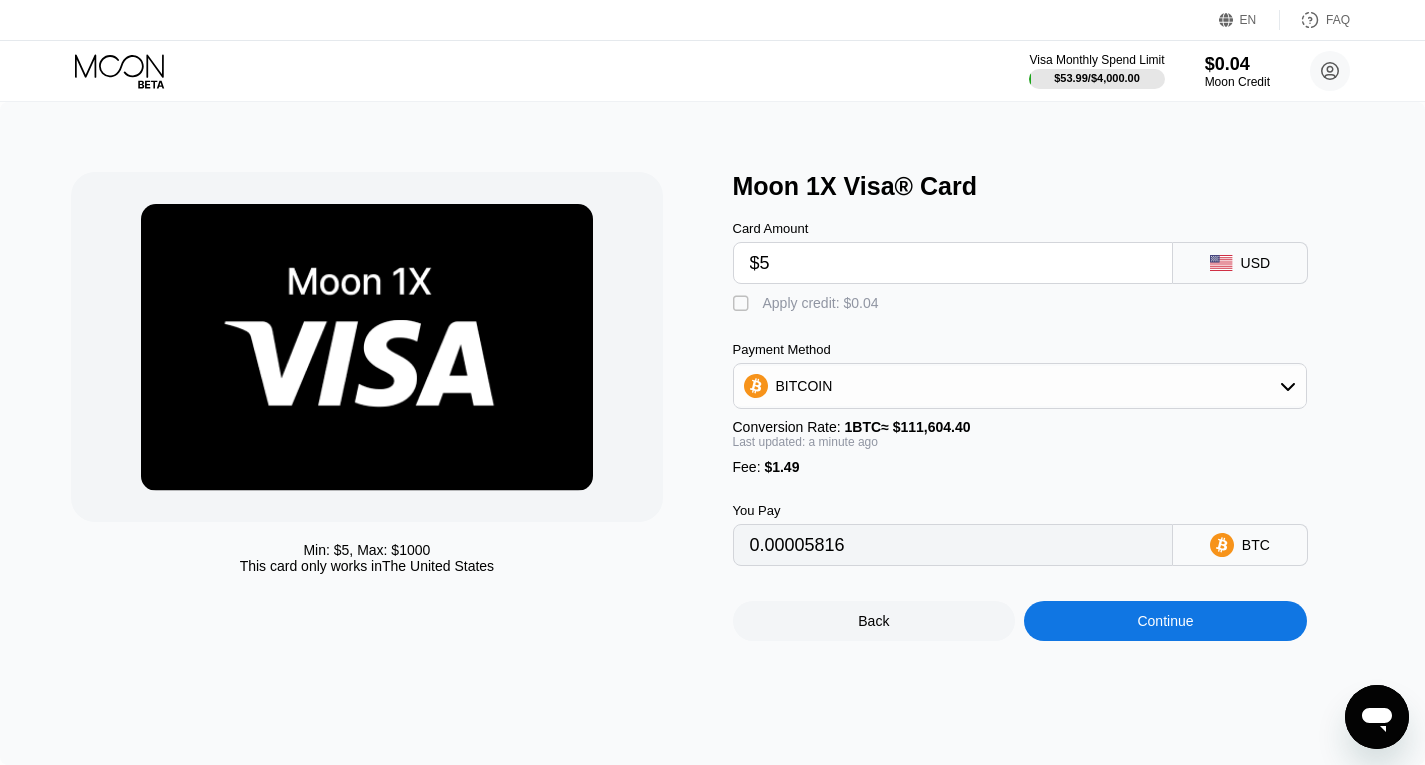 type on "$53" 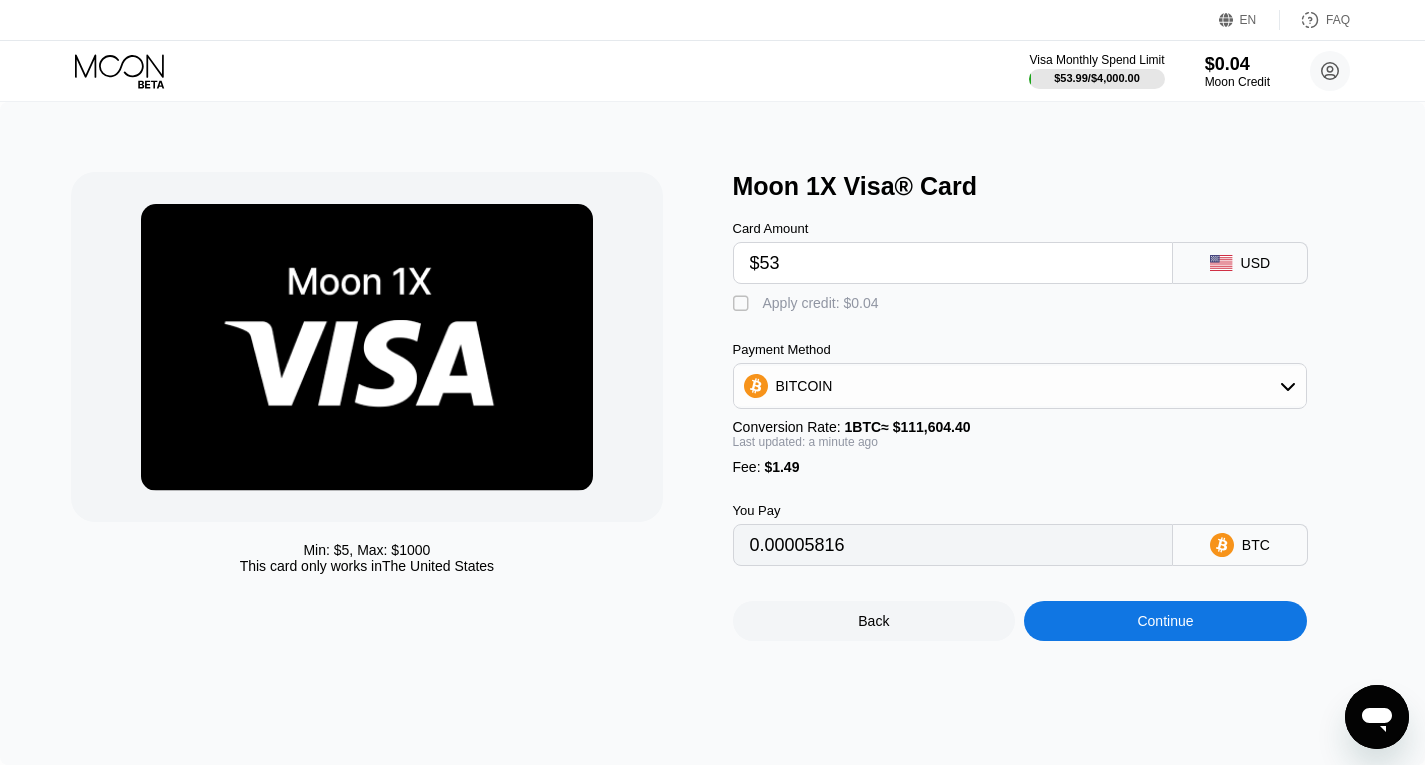 type on "0.00048825" 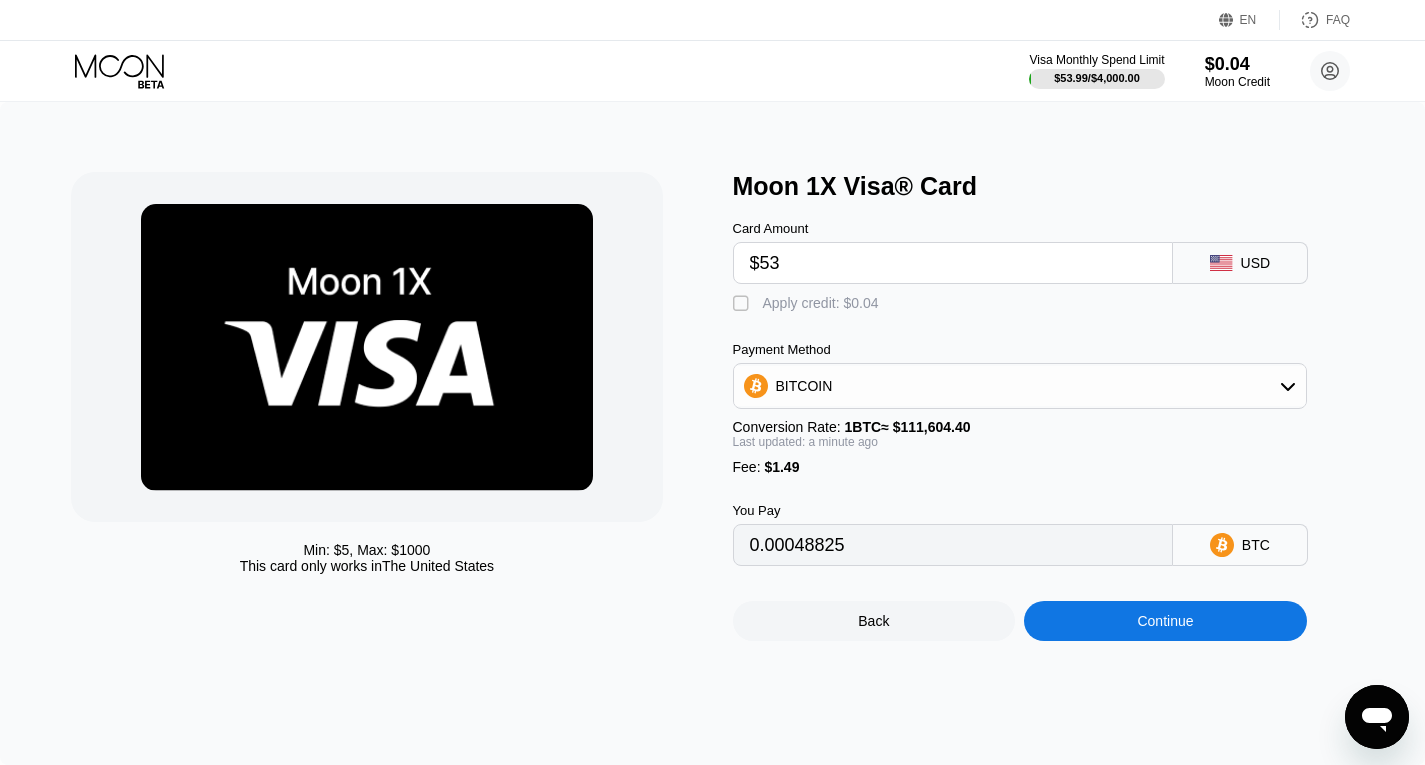 type on "$53" 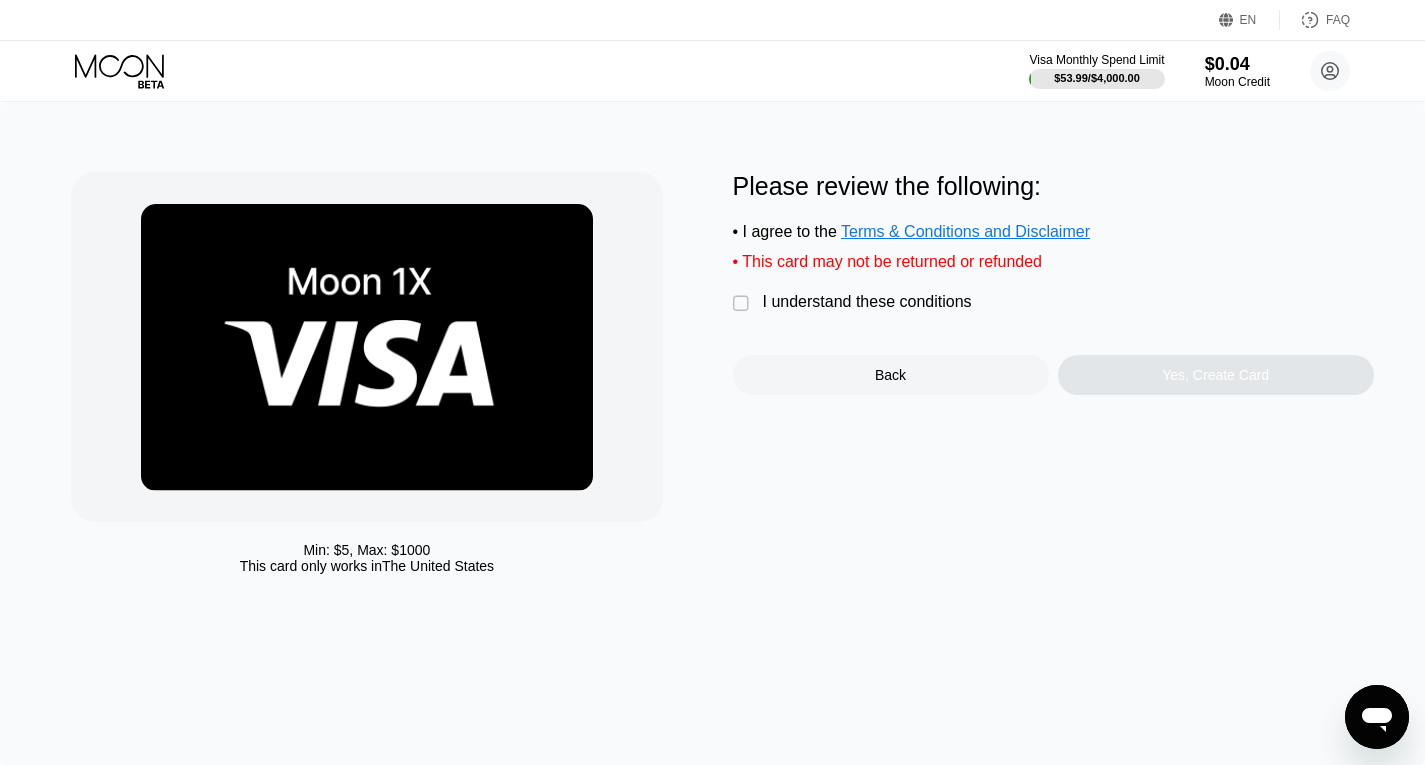 click on "I understand these conditions" at bounding box center [867, 302] 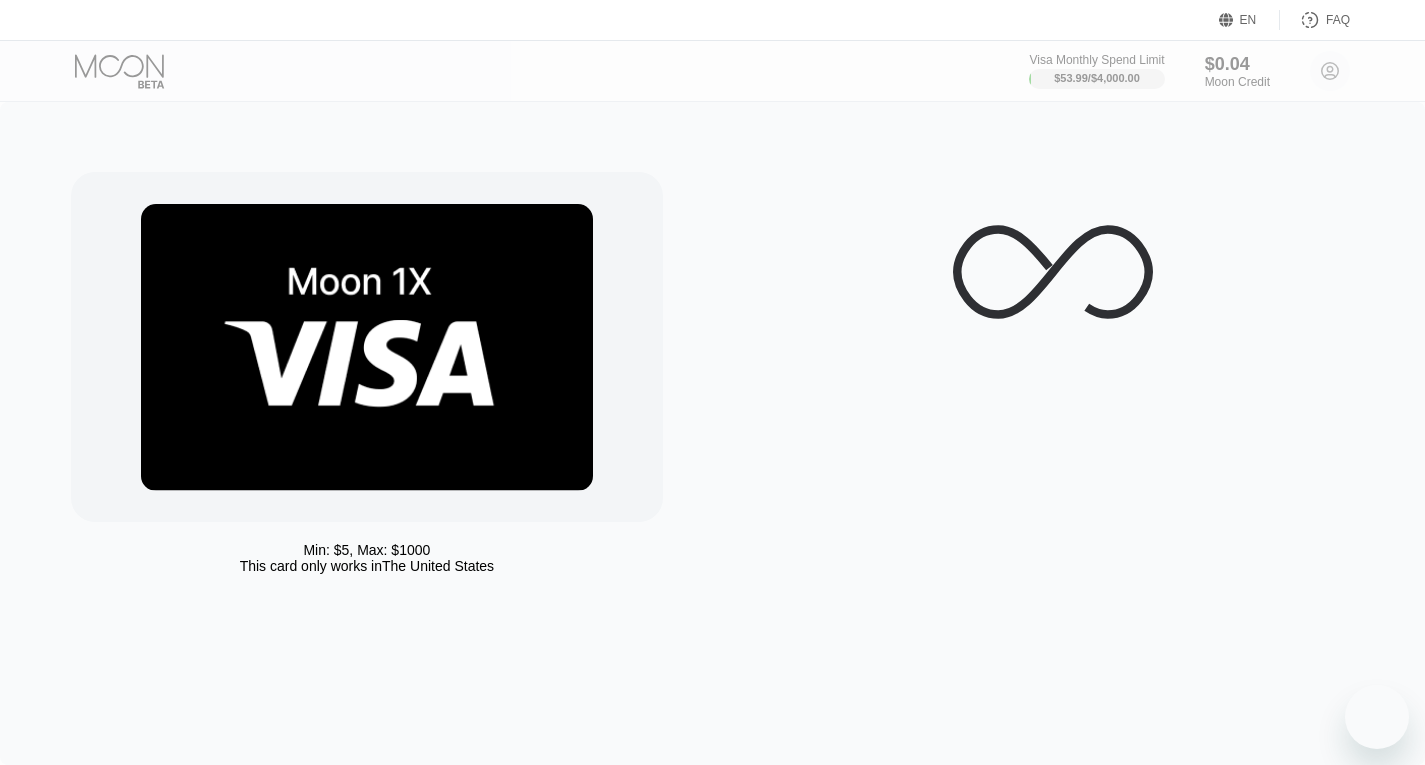 scroll, scrollTop: 0, scrollLeft: 0, axis: both 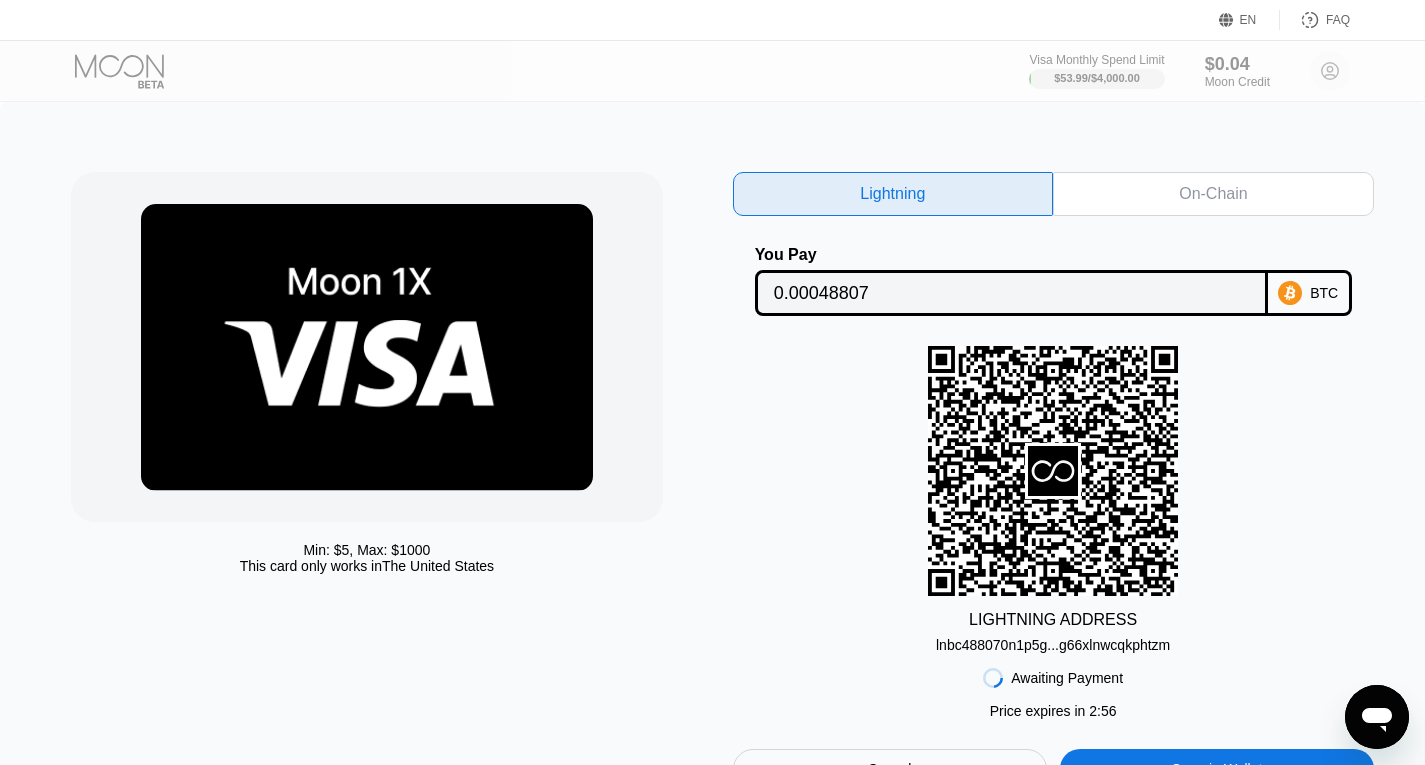 click on "On-Chain" at bounding box center [1213, 194] 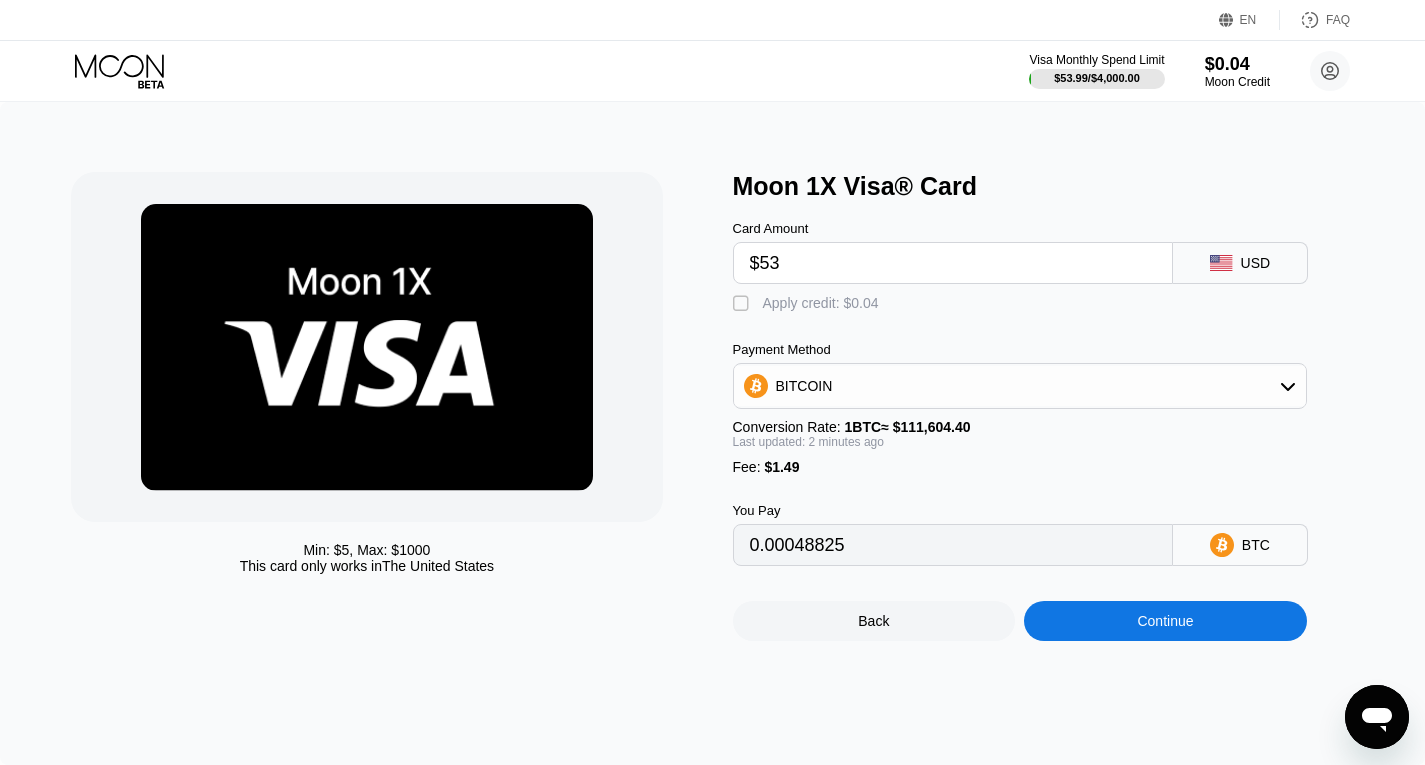 click on "$53" at bounding box center (953, 263) 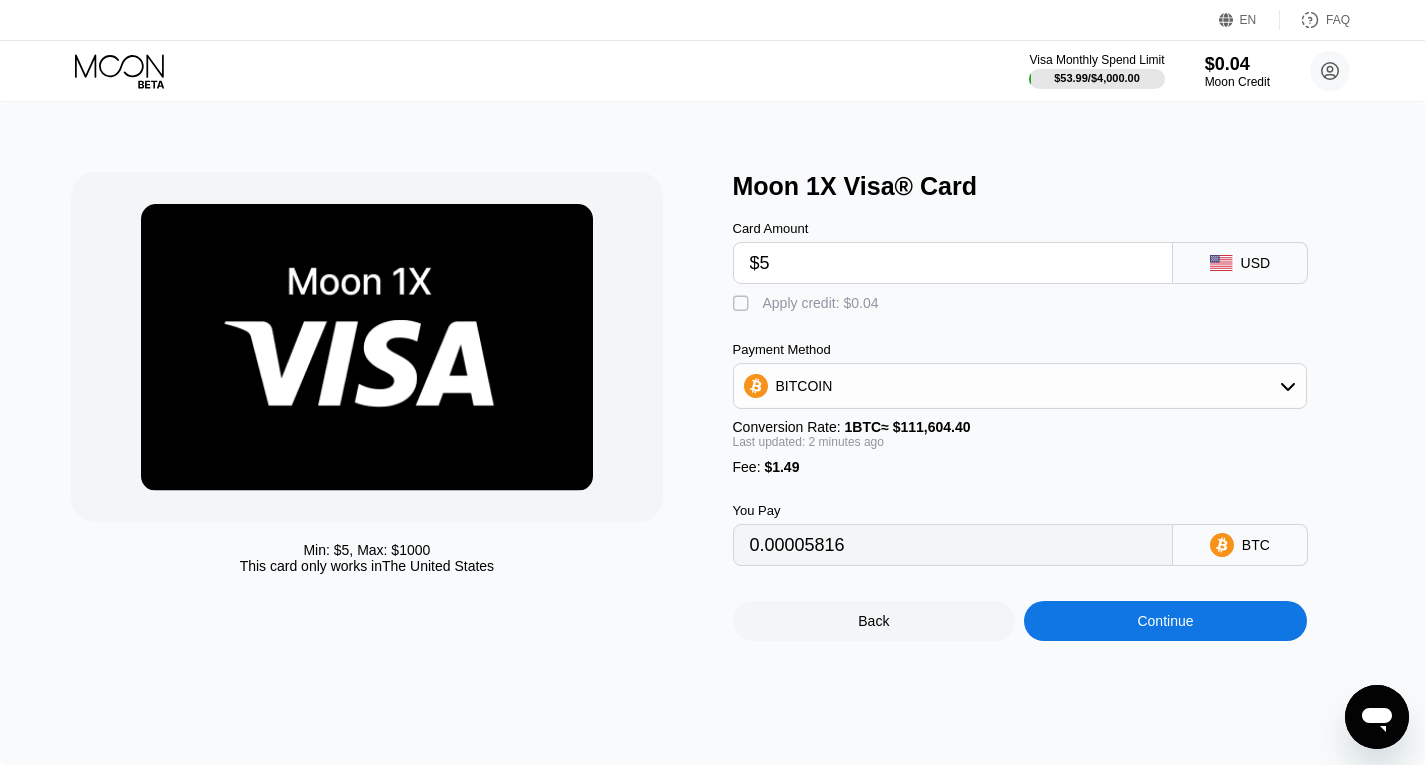 type on "0.00005816" 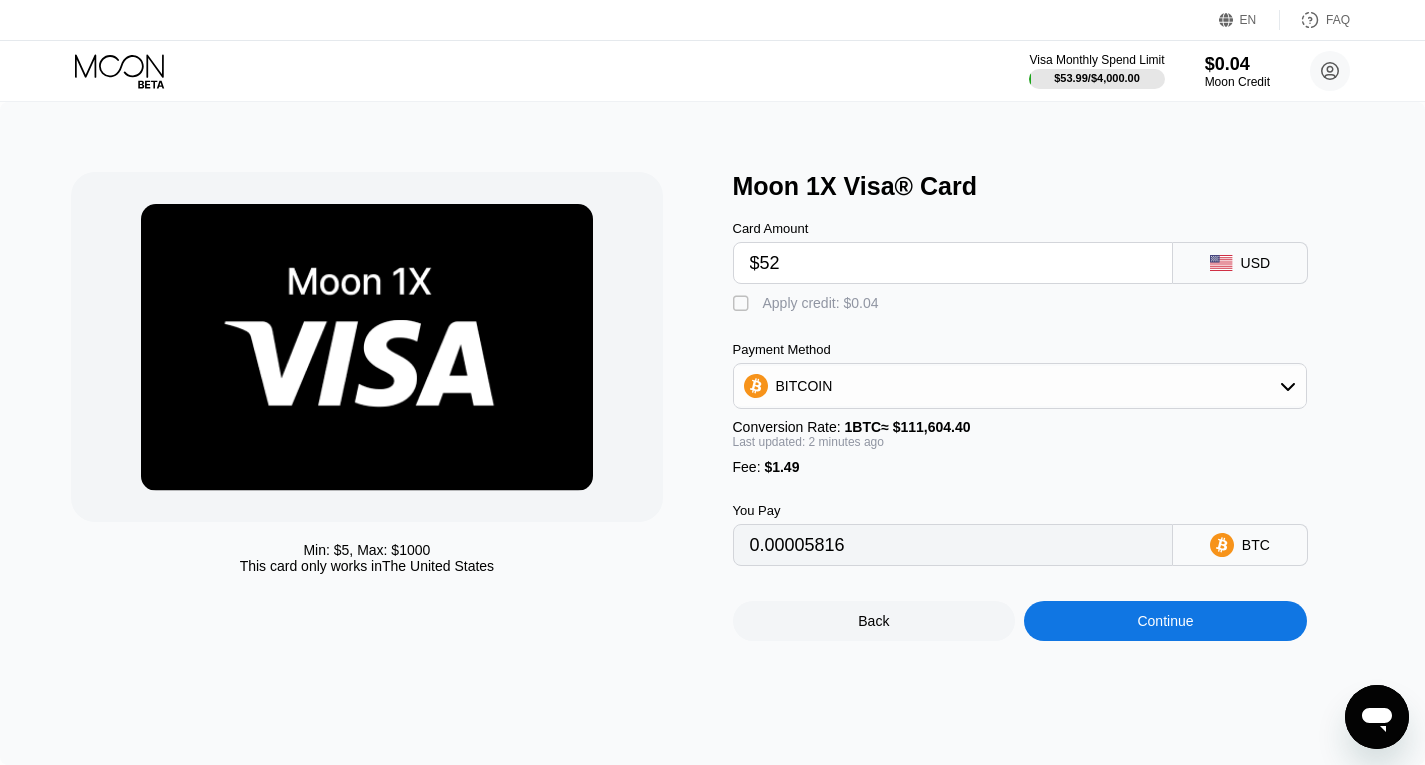type on "0.00047929" 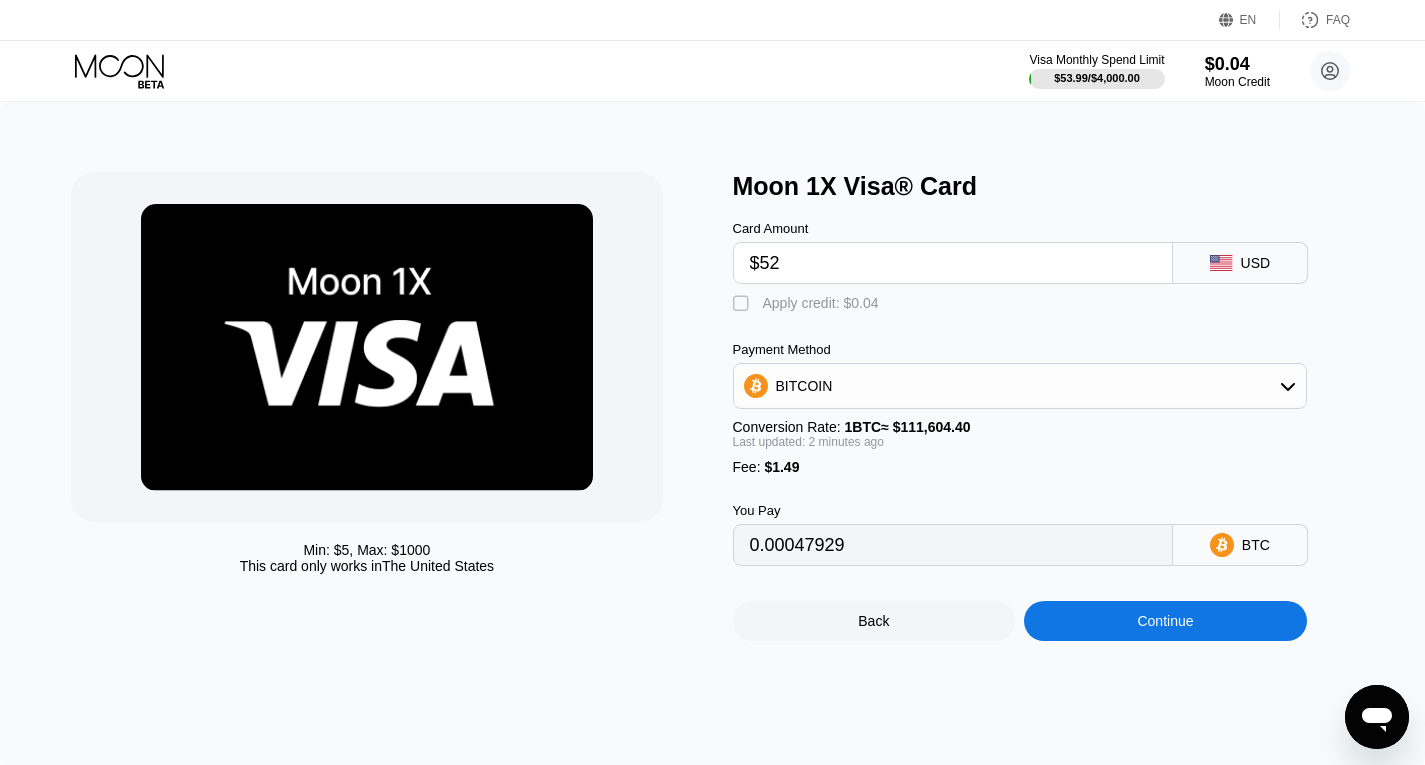type on "$52" 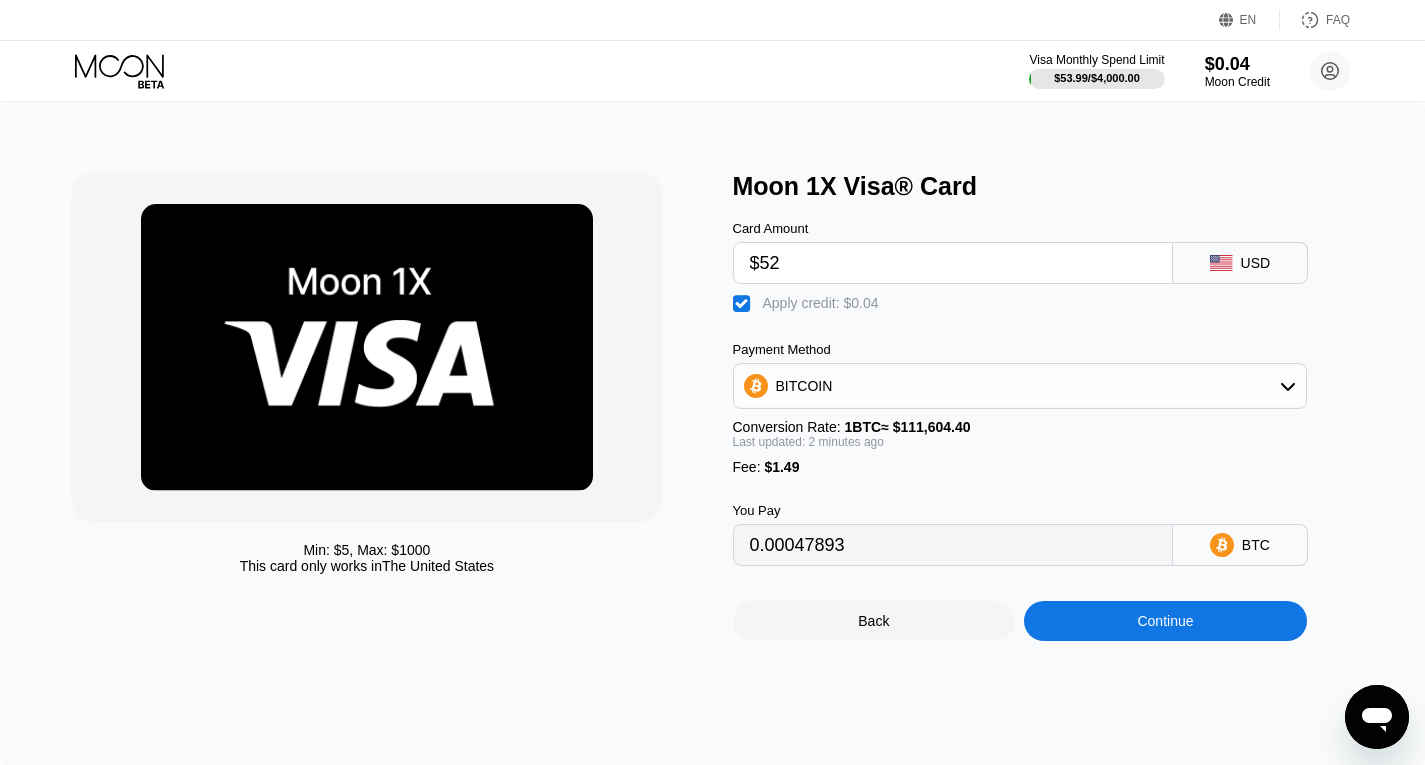 click on "" at bounding box center [743, 304] 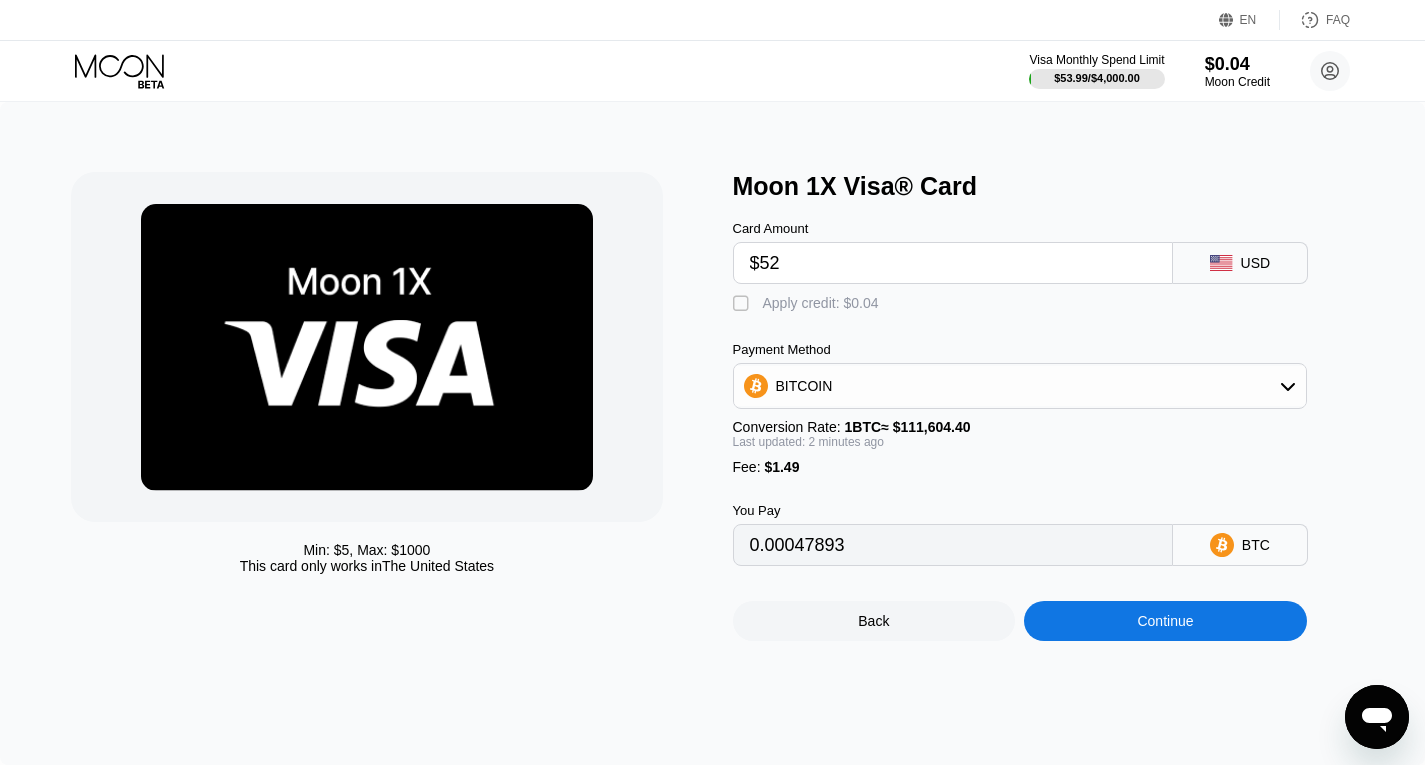 type on "0.00047929" 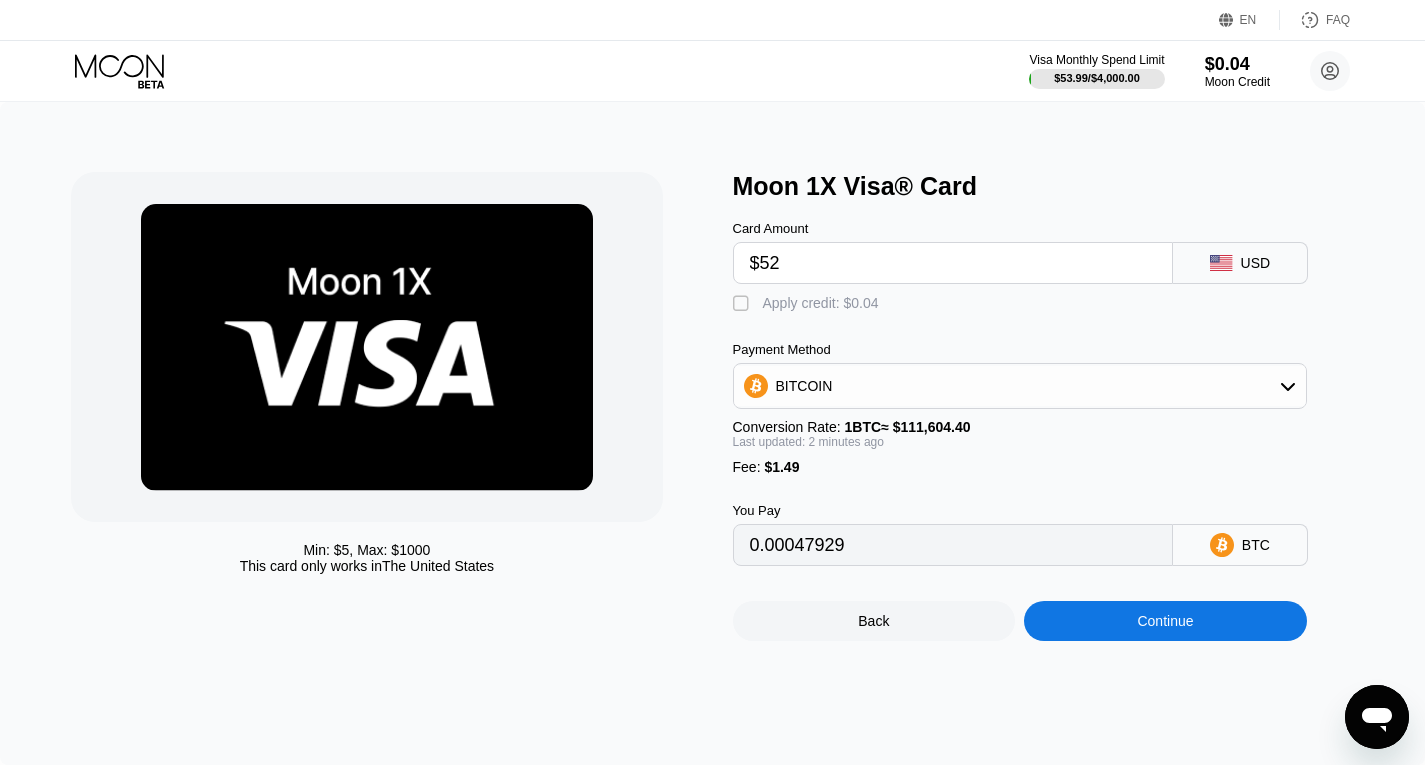 click on "Continue" at bounding box center (1165, 621) 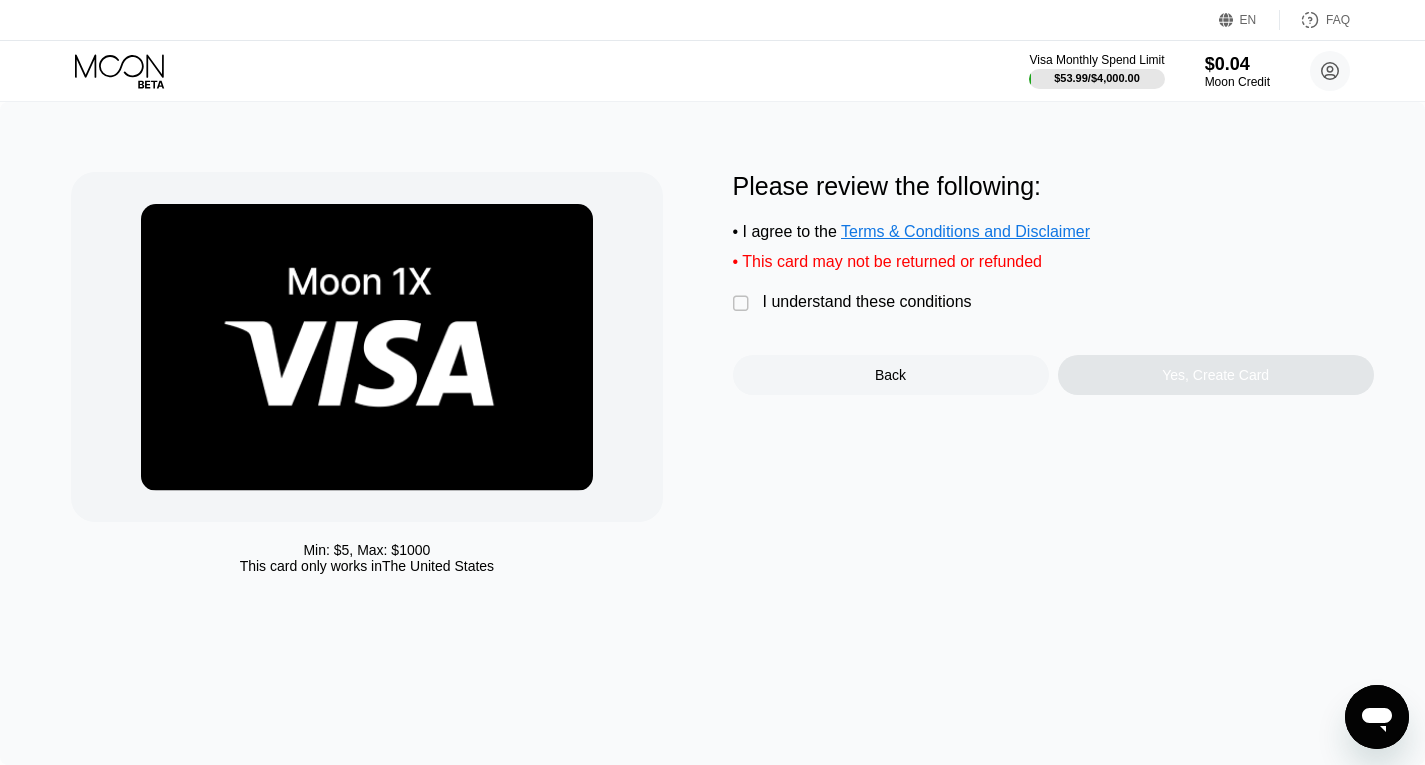 click on "I understand these conditions" at bounding box center (867, 302) 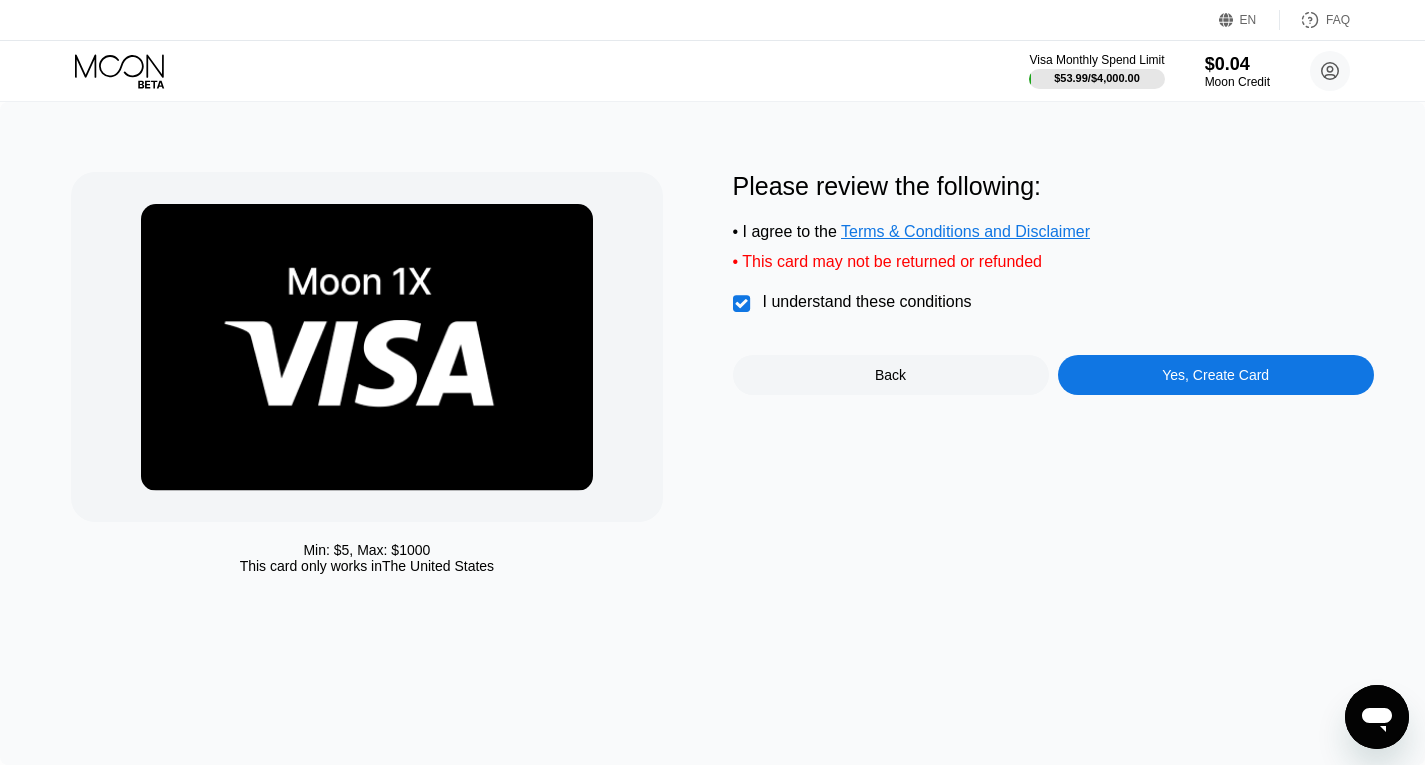 click 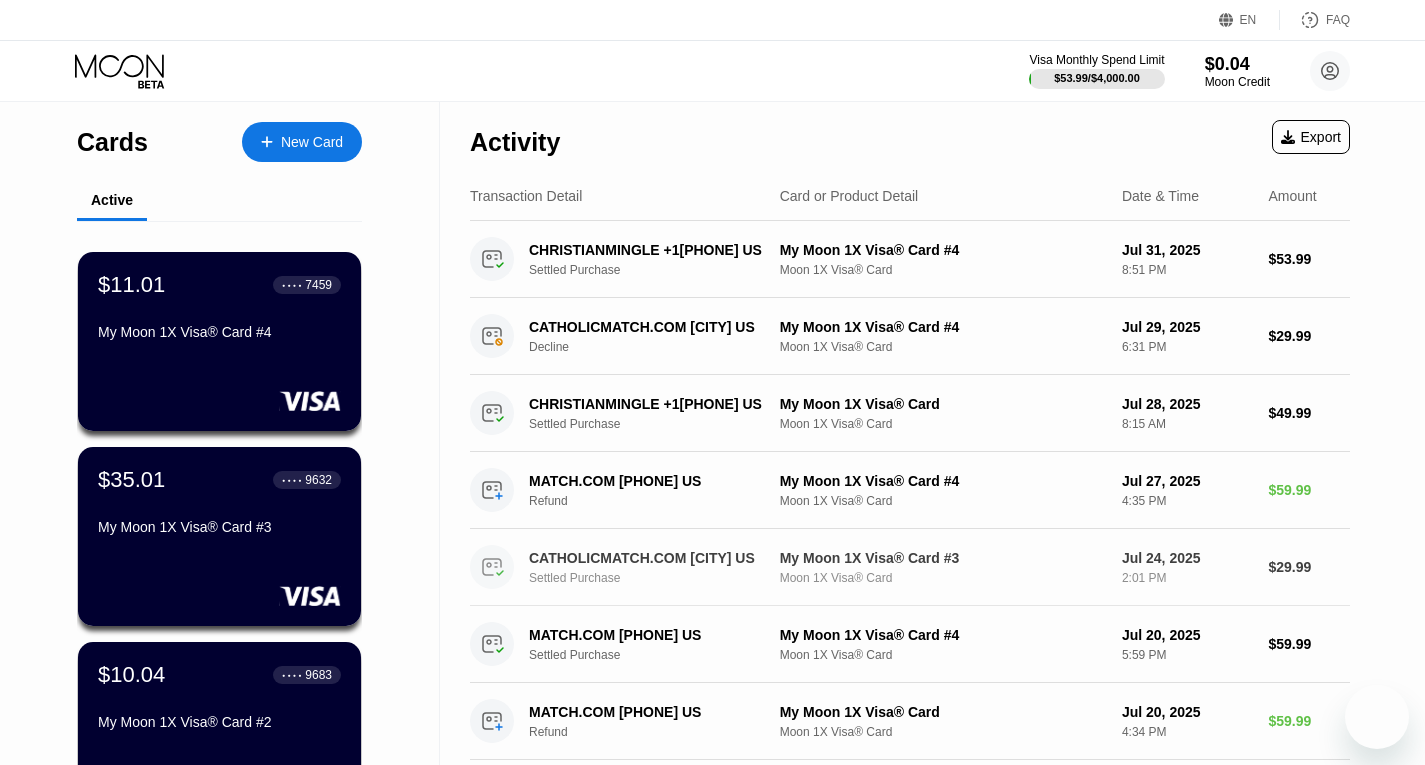 scroll, scrollTop: 0, scrollLeft: 0, axis: both 